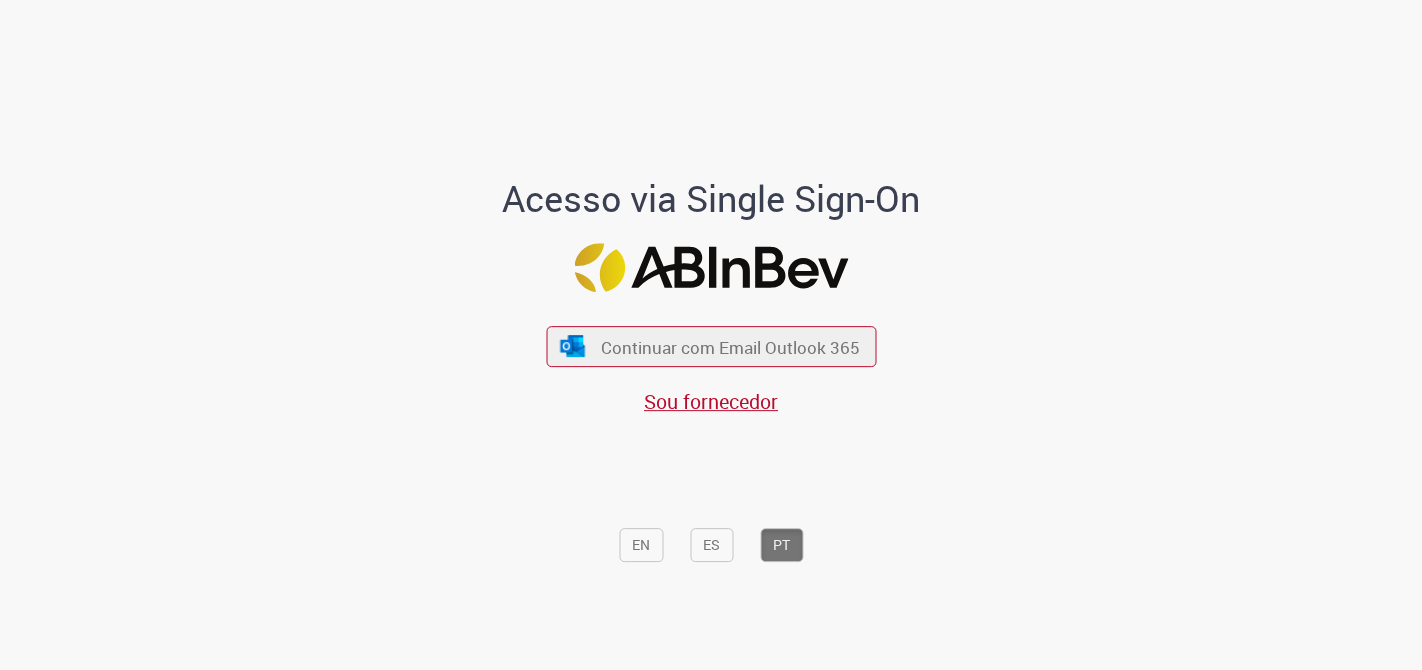 scroll, scrollTop: 0, scrollLeft: 0, axis: both 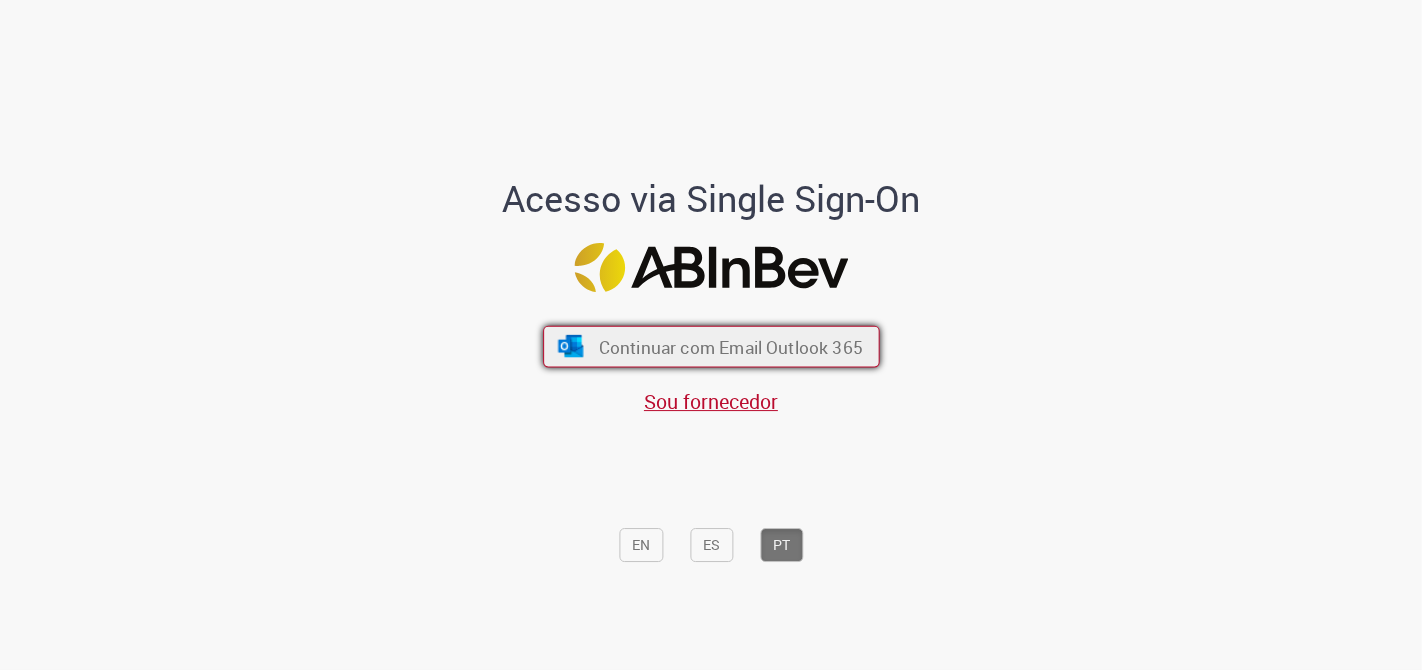 click on "Continuar com Email Outlook 365" at bounding box center (730, 346) 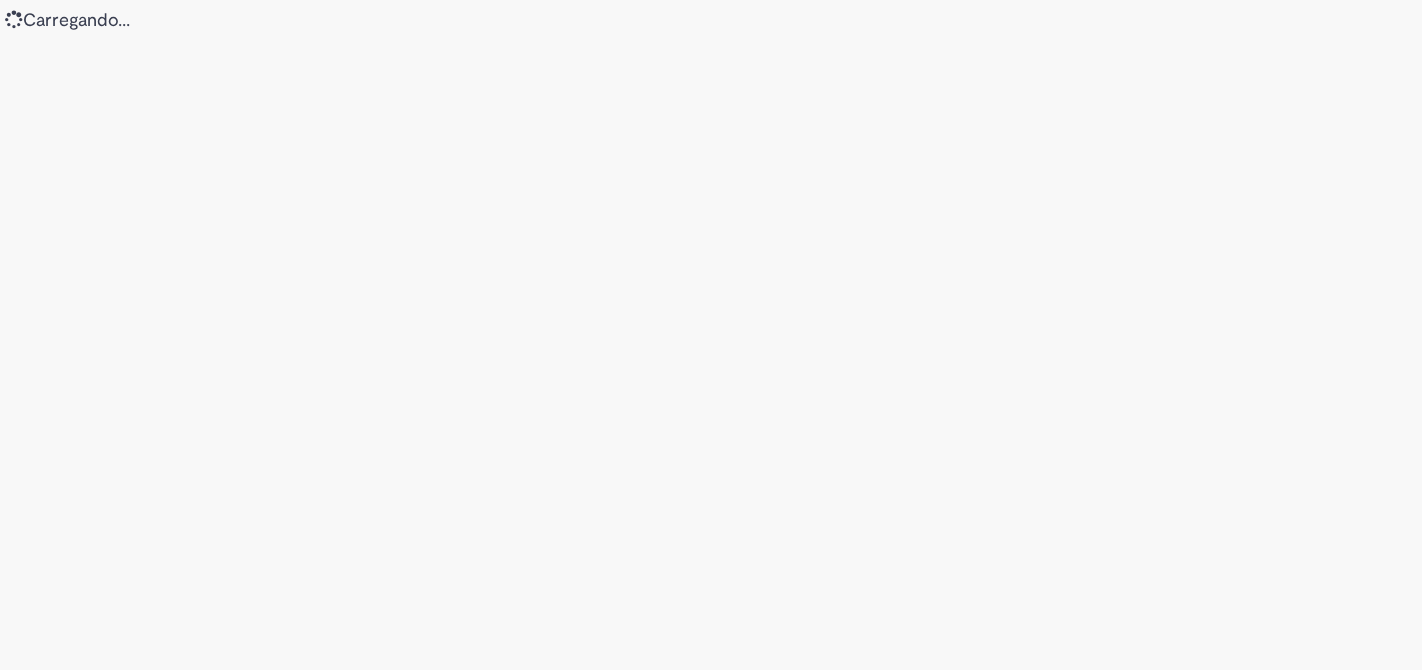 scroll, scrollTop: 0, scrollLeft: 0, axis: both 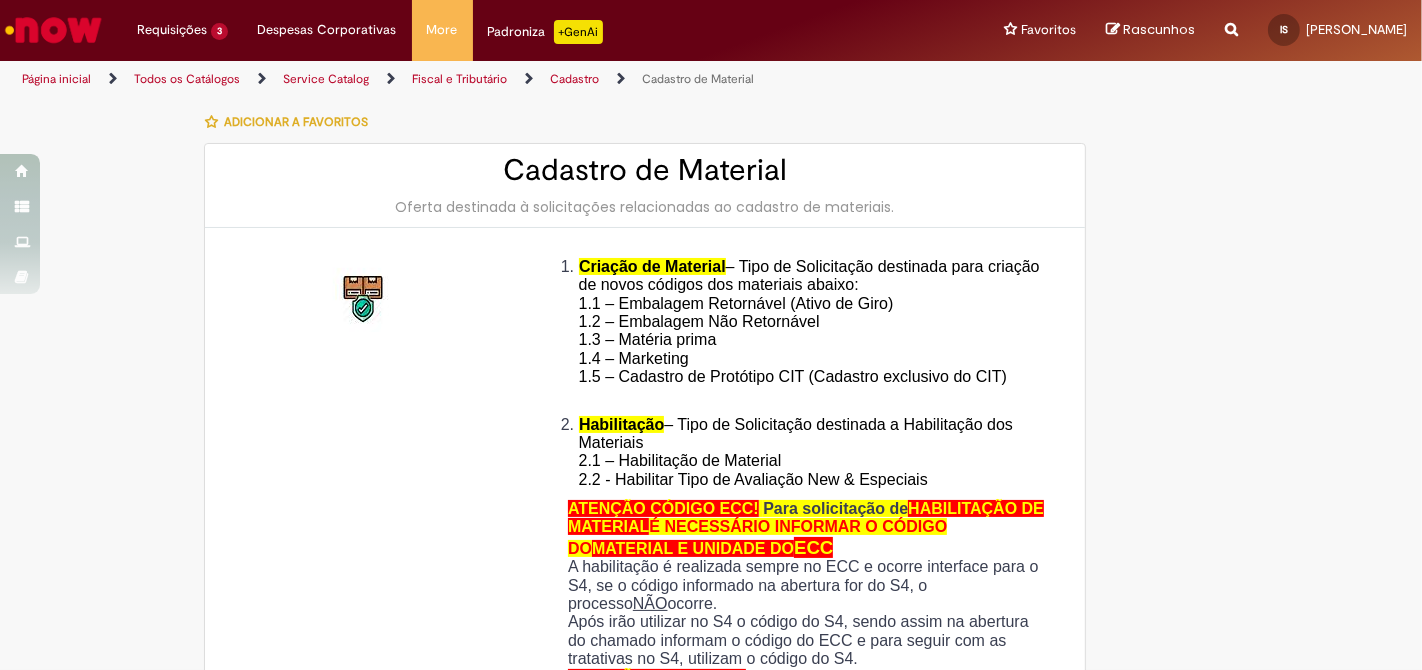 type on "**********" 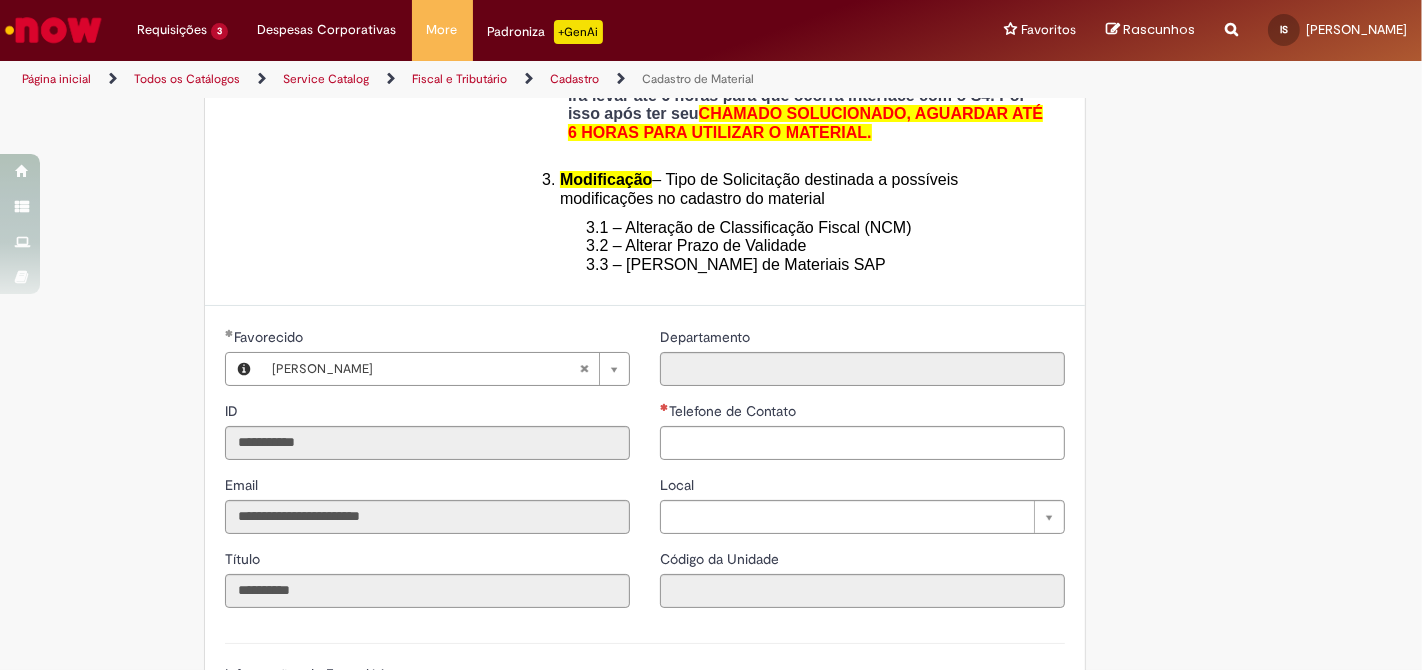 type on "**********" 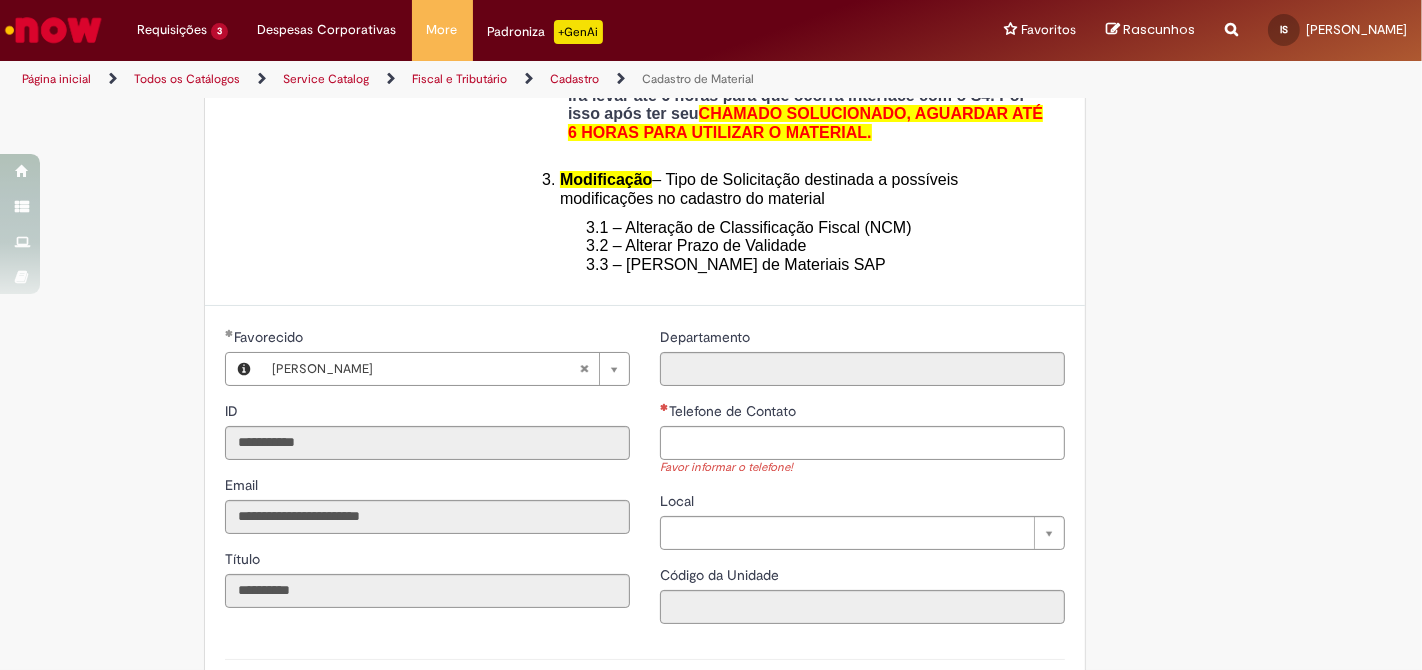 scroll, scrollTop: 666, scrollLeft: 0, axis: vertical 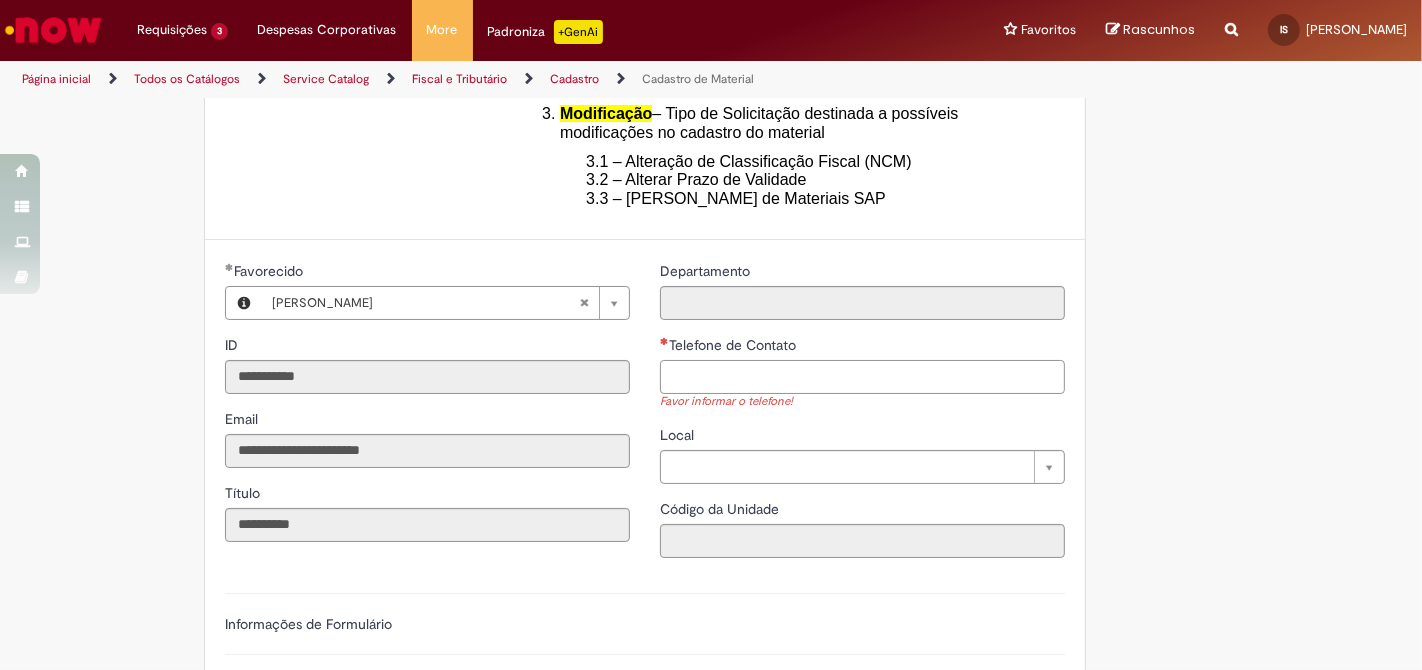 click on "Telefone de Contato" at bounding box center (862, 377) 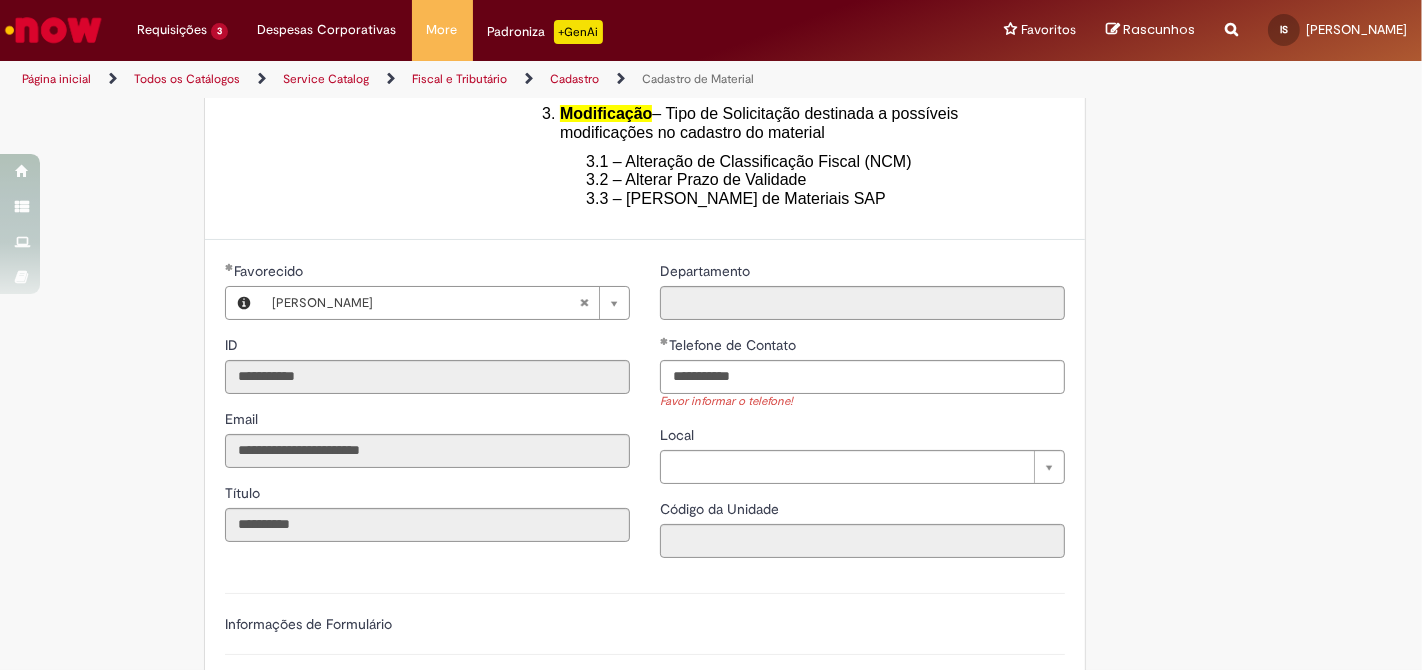 type on "**********" 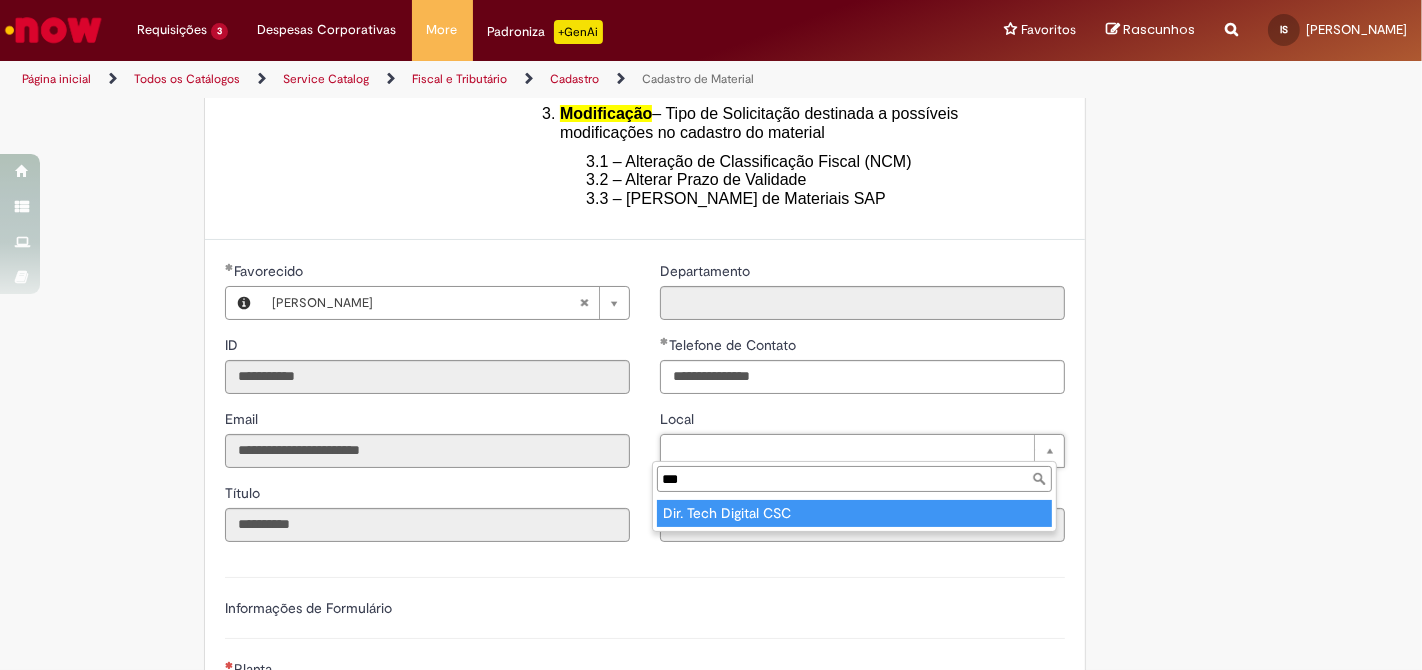 type on "***" 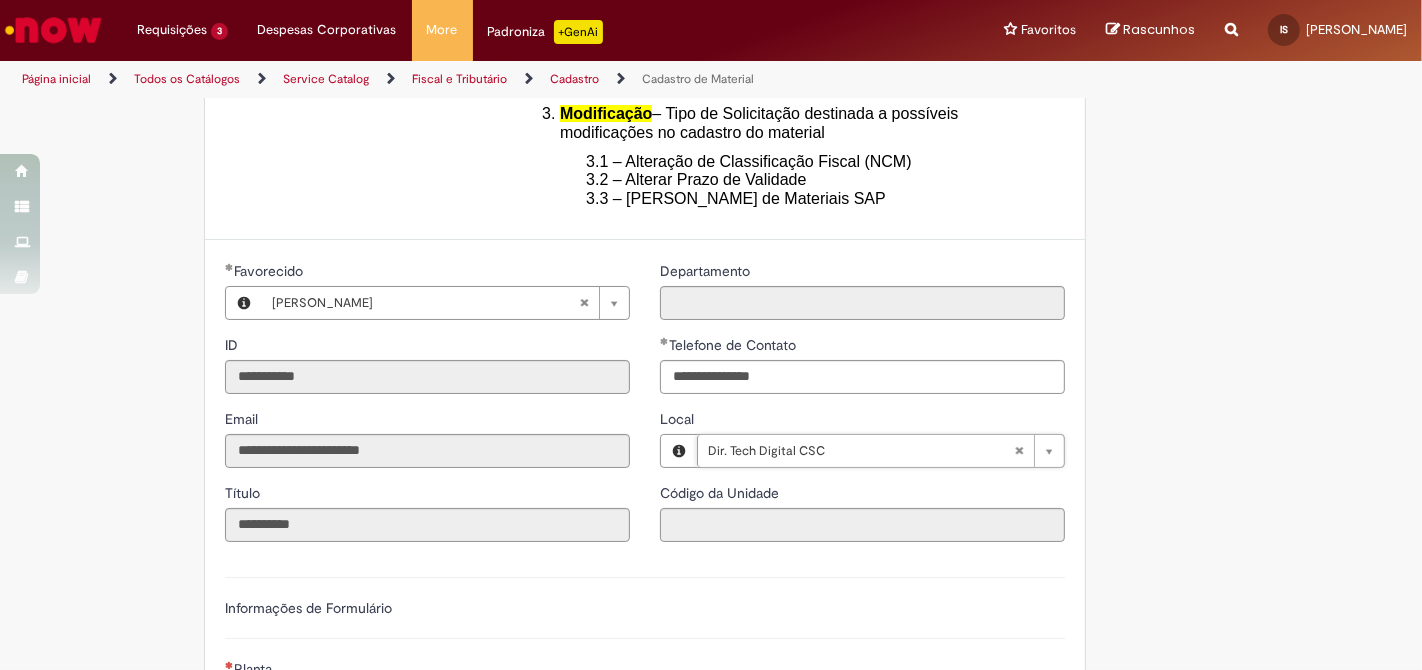 type on "****" 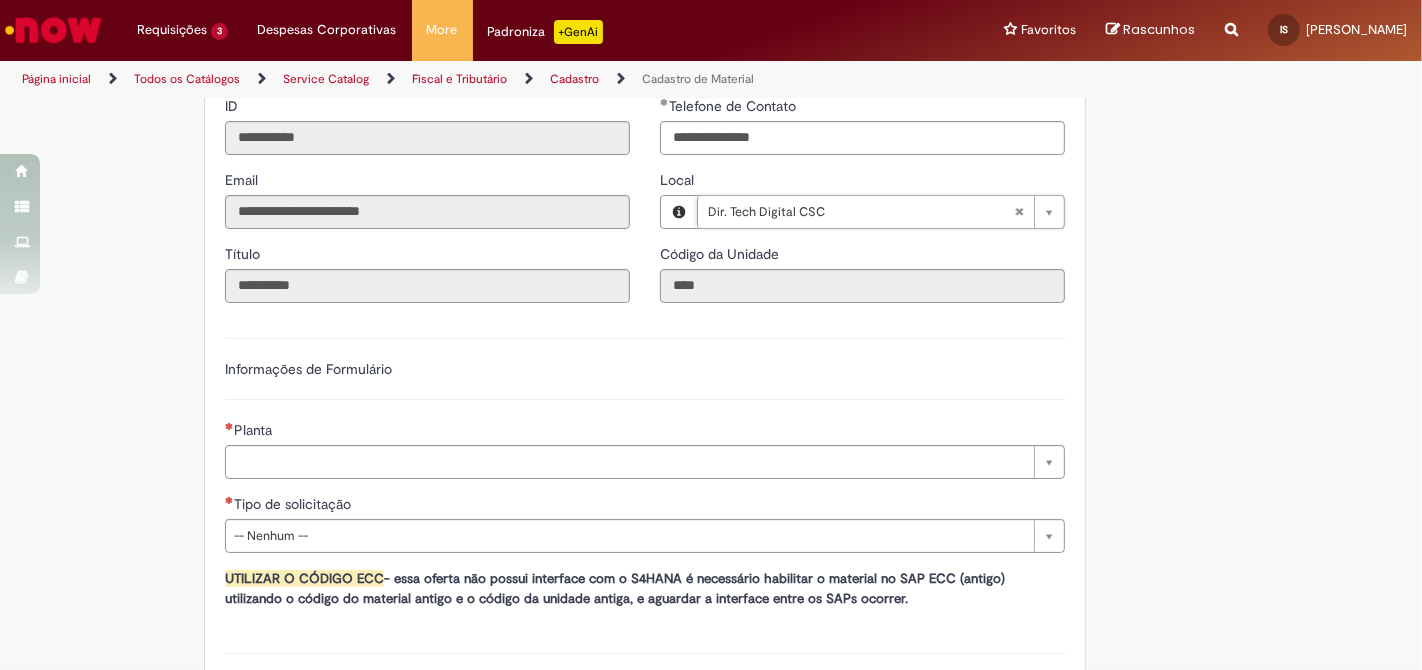 scroll, scrollTop: 1000, scrollLeft: 0, axis: vertical 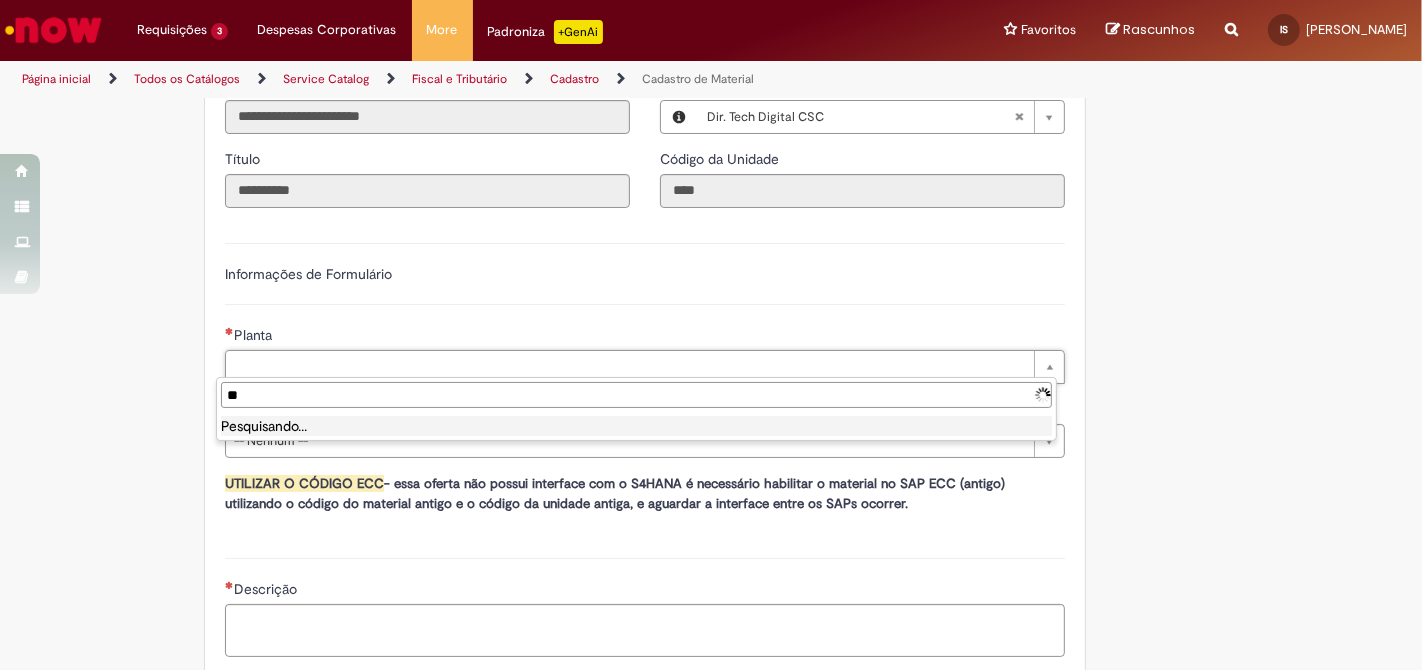 type on "*" 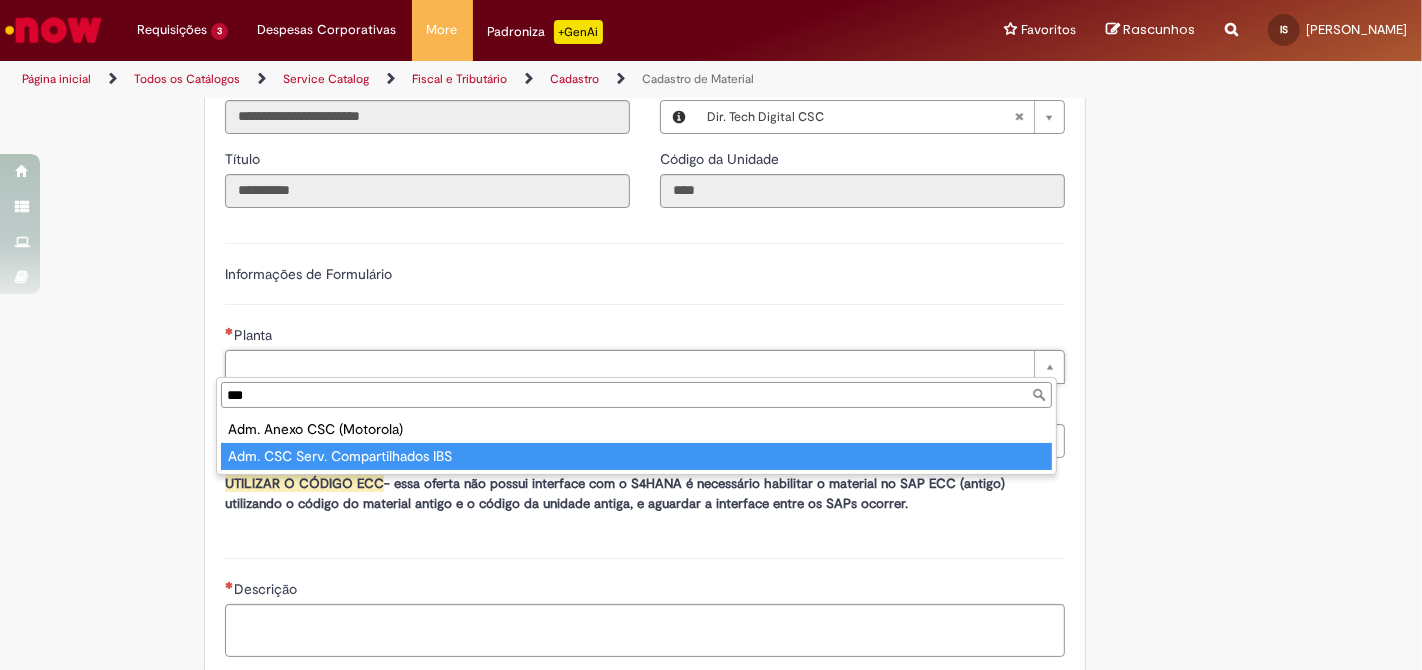 type on "***" 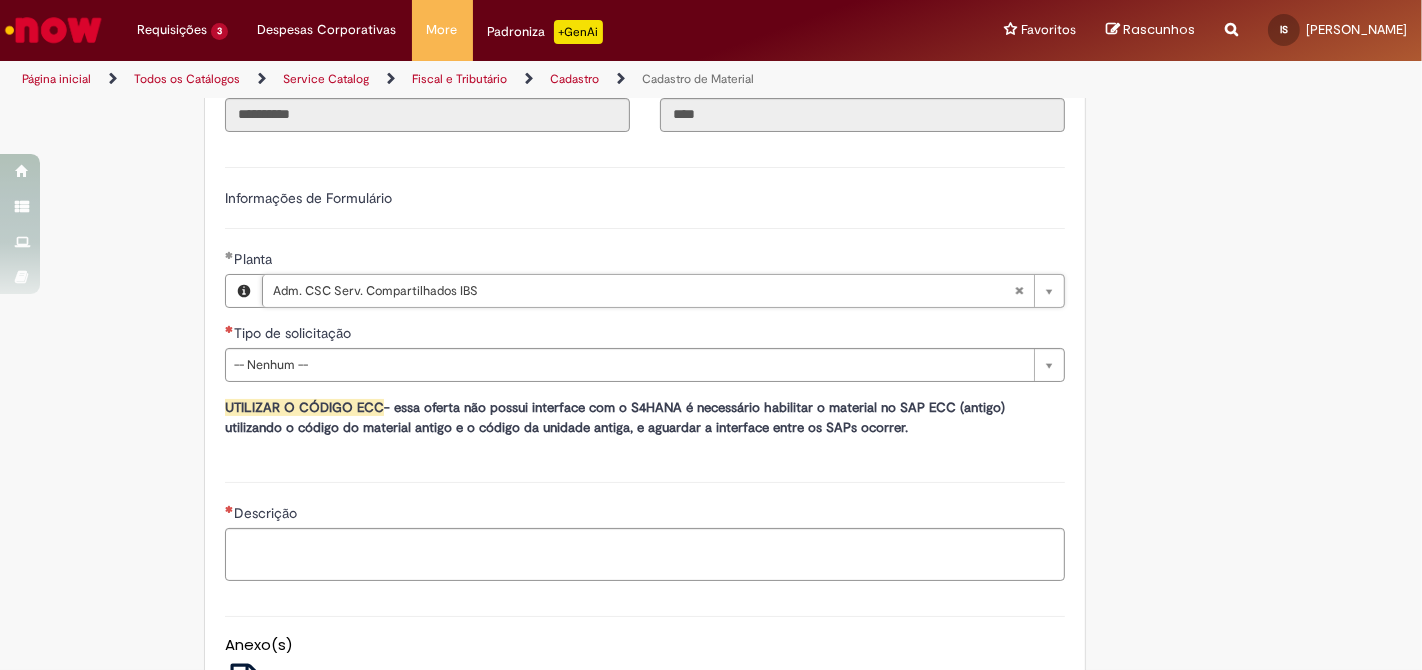 scroll, scrollTop: 1111, scrollLeft: 0, axis: vertical 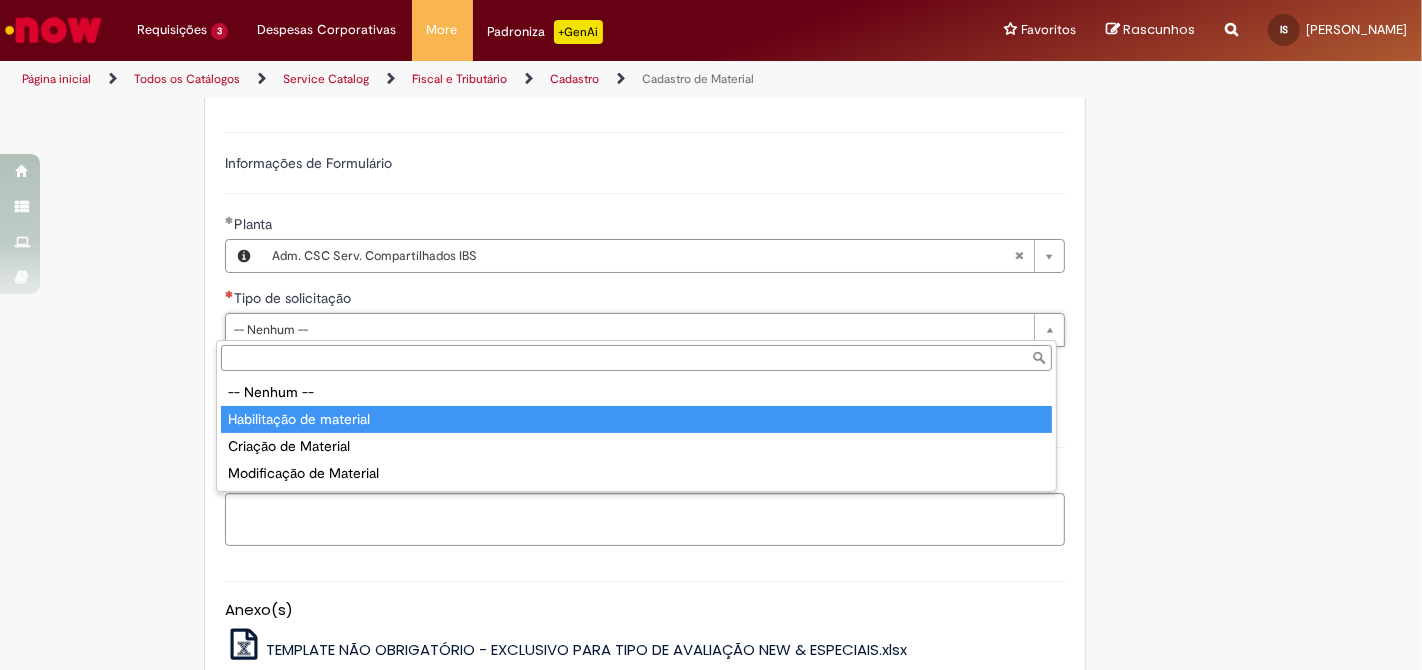 type on "**********" 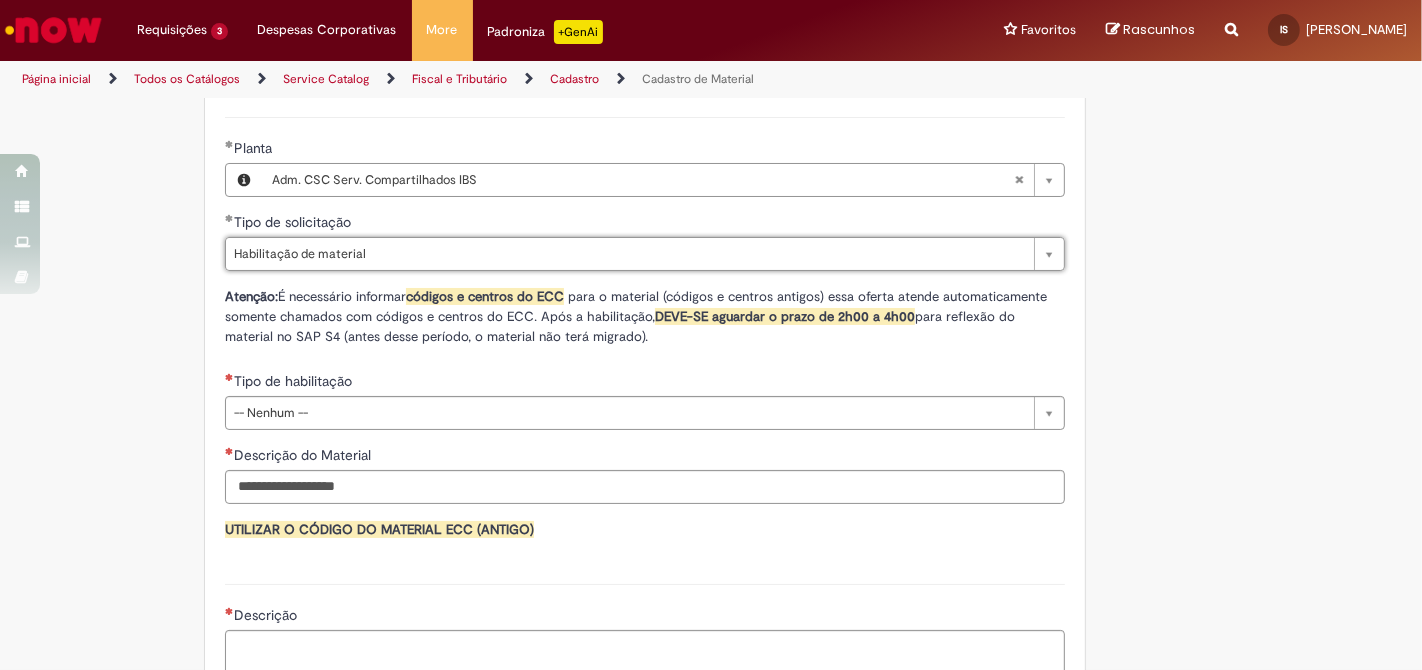 scroll, scrollTop: 1222, scrollLeft: 0, axis: vertical 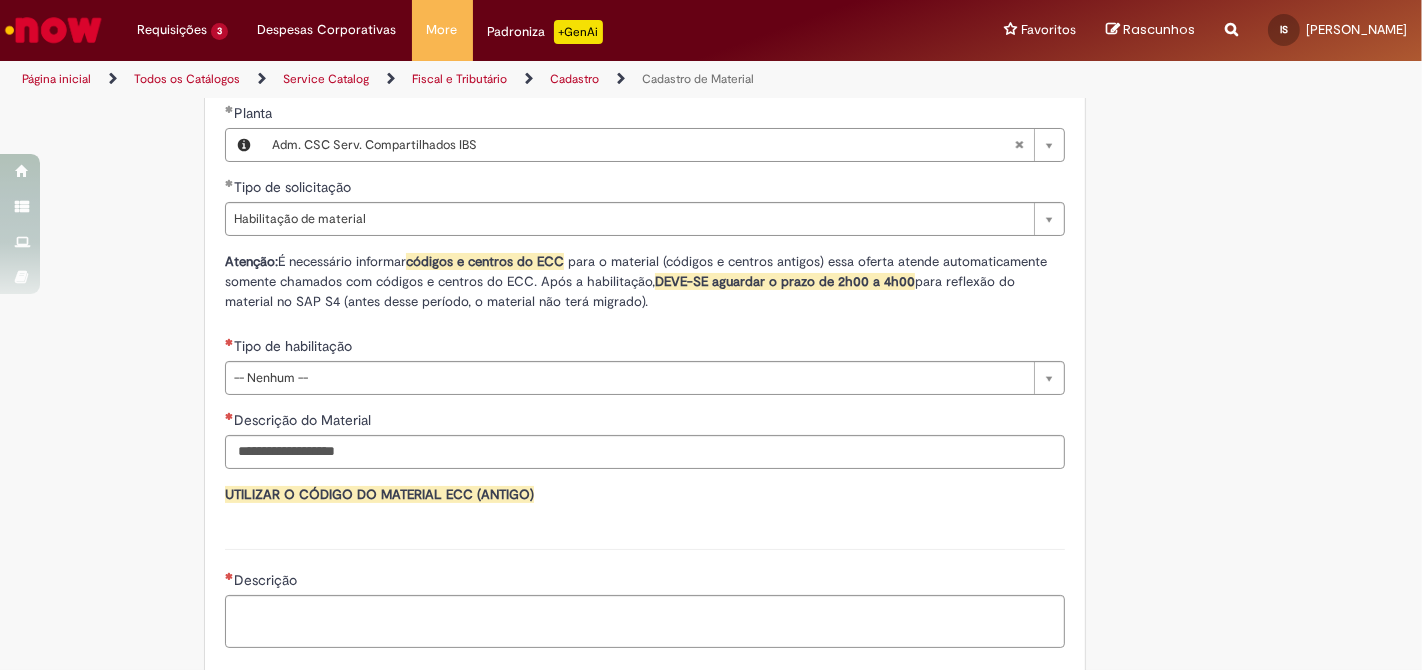 click on "**********" at bounding box center (645, 265) 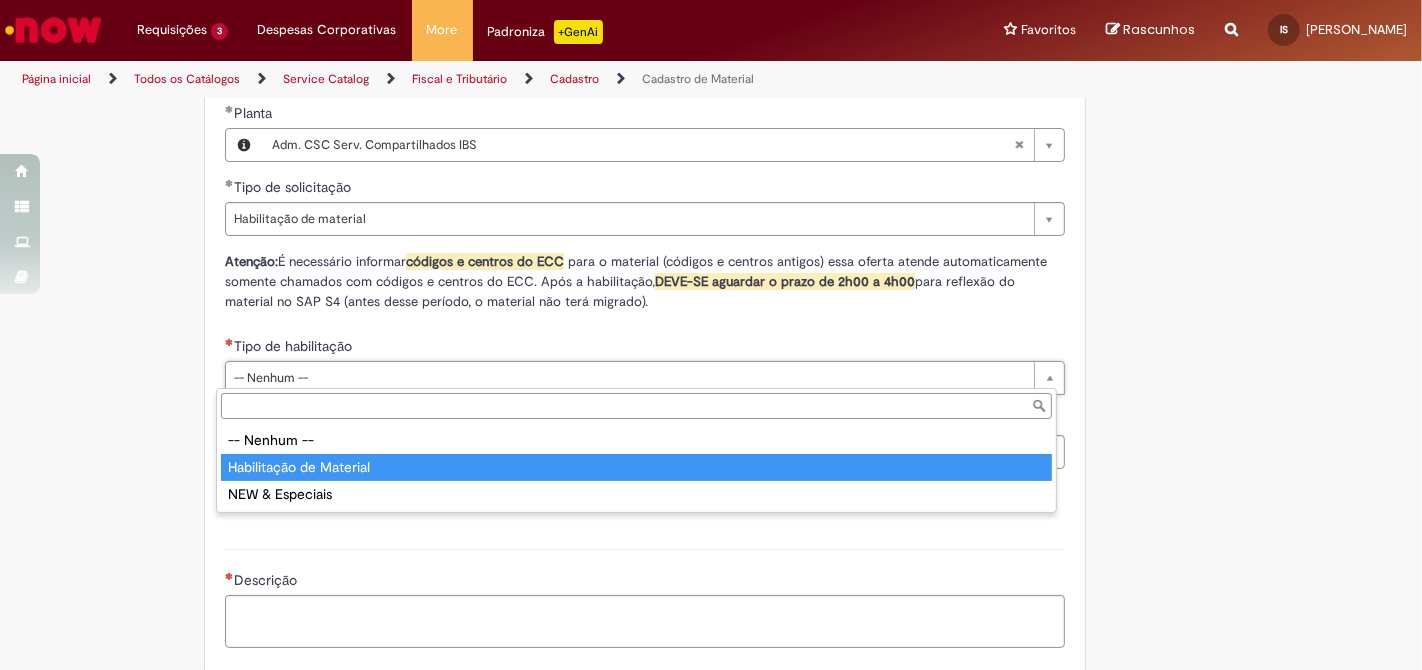 type on "**********" 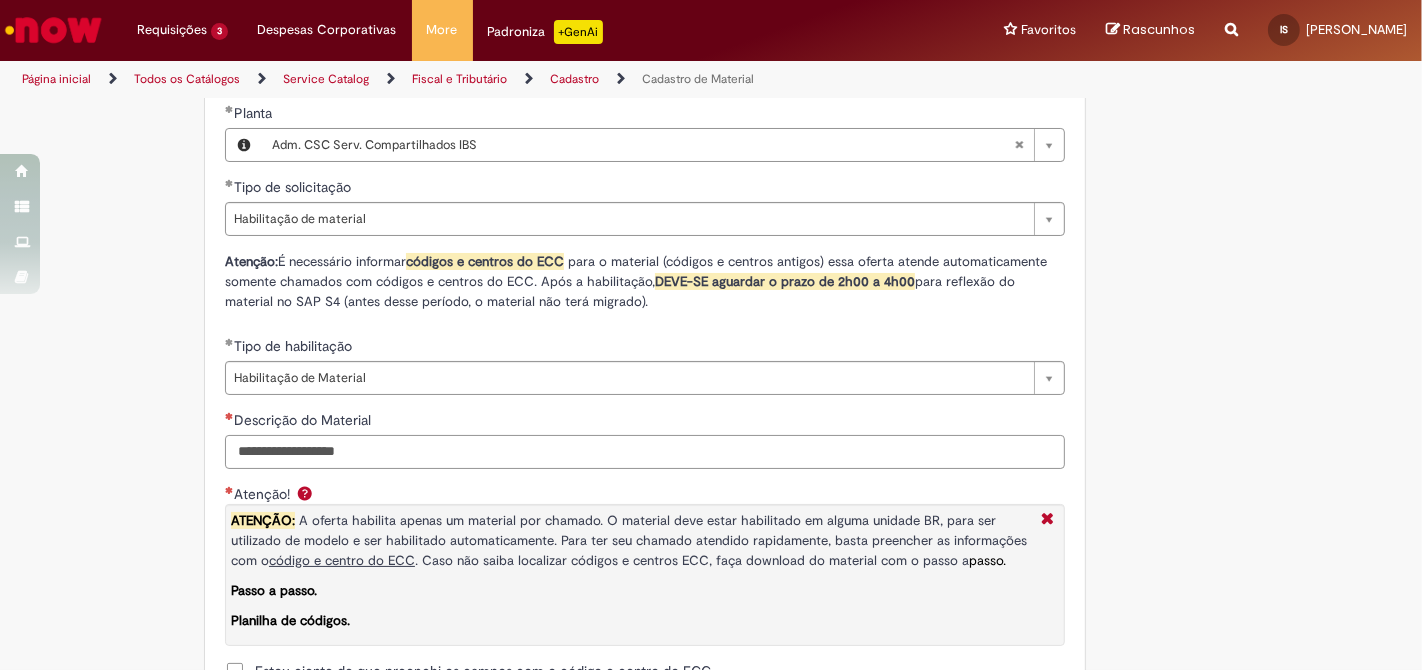 click on "Descrição do Material" at bounding box center [645, 452] 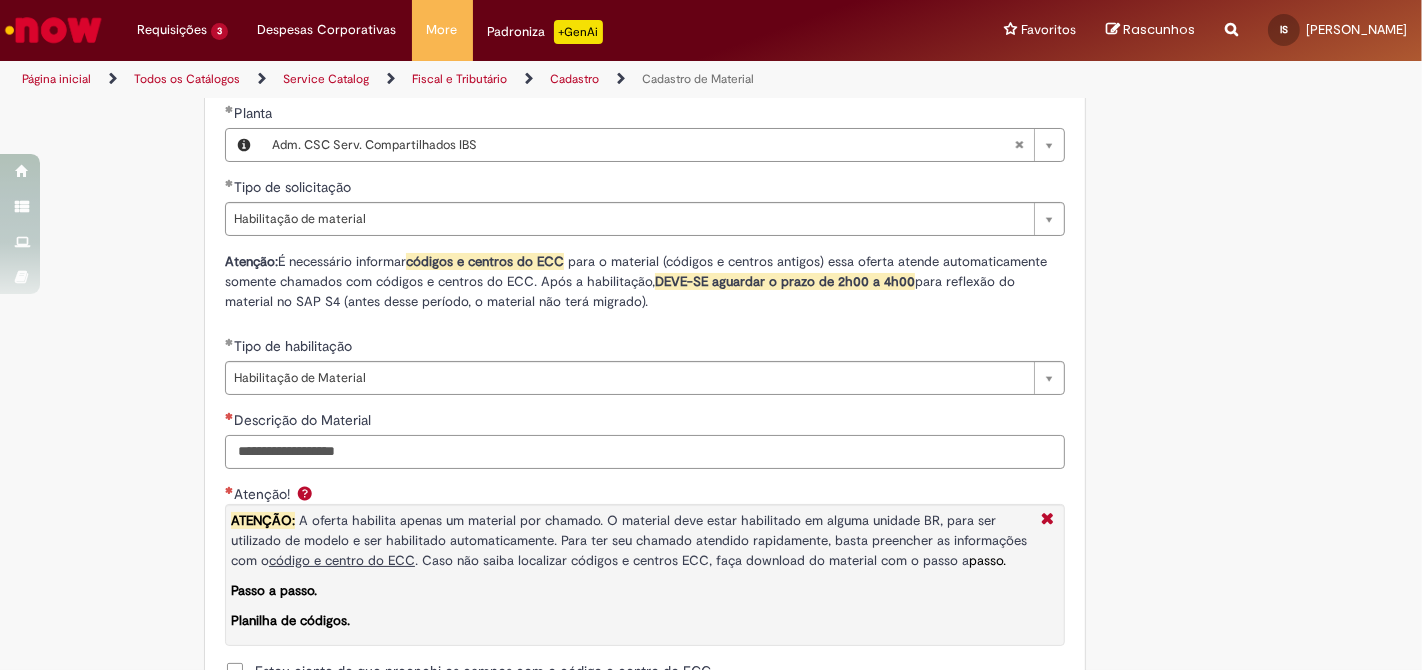 scroll, scrollTop: 1333, scrollLeft: 0, axis: vertical 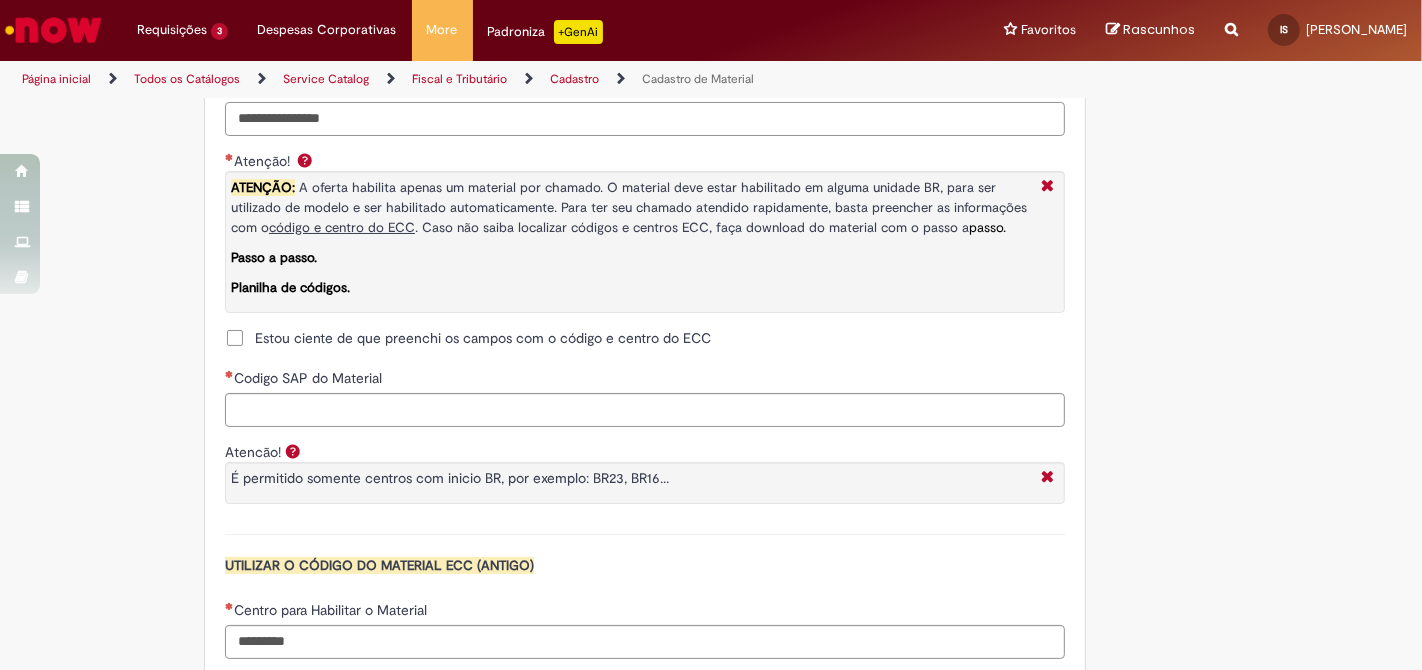 type on "**********" 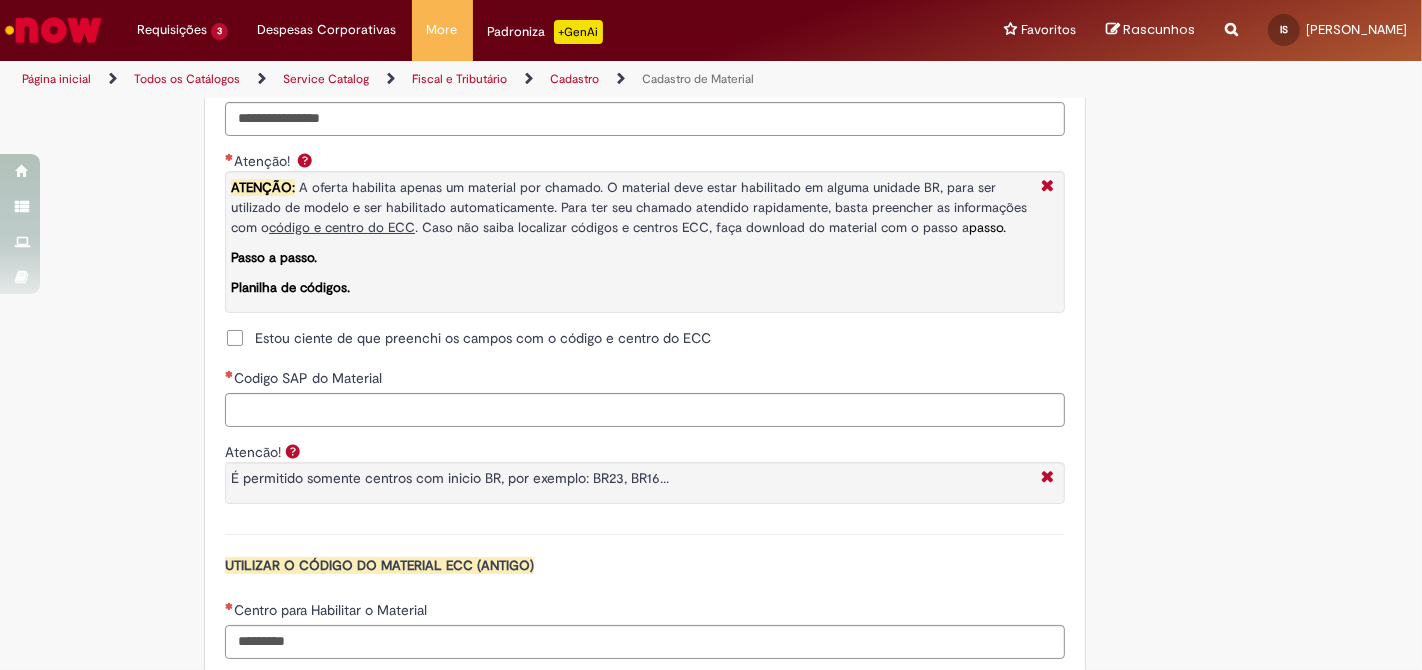 click on "Estou ciente de que preenchi os campos com o código e centro do ECC" at bounding box center (483, 338) 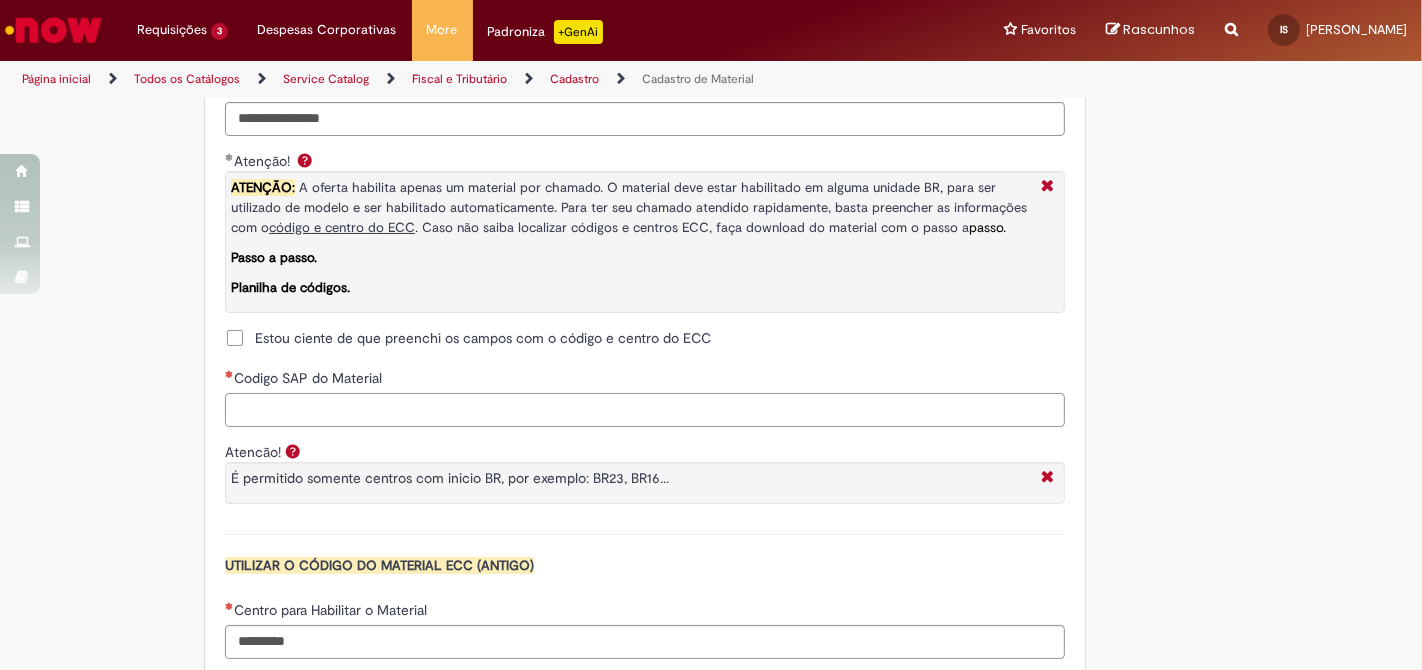click on "Codigo SAP do Material" at bounding box center [645, 410] 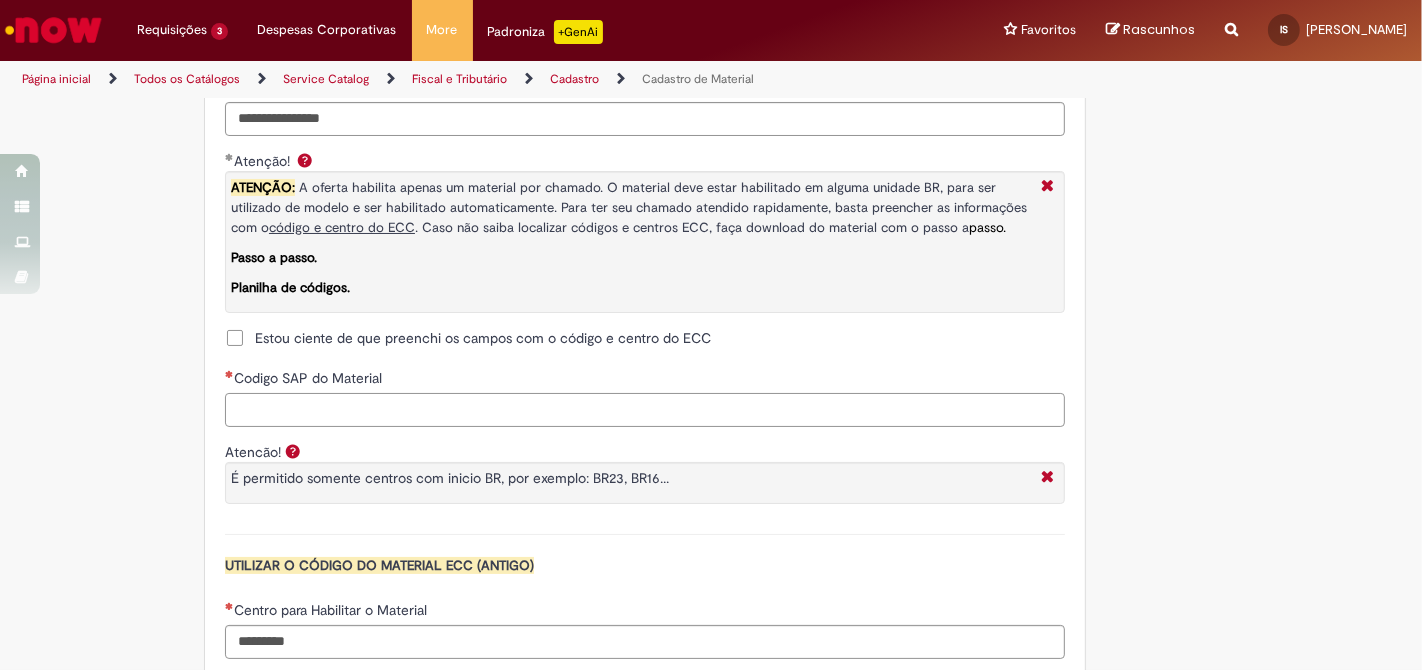 paste on "********" 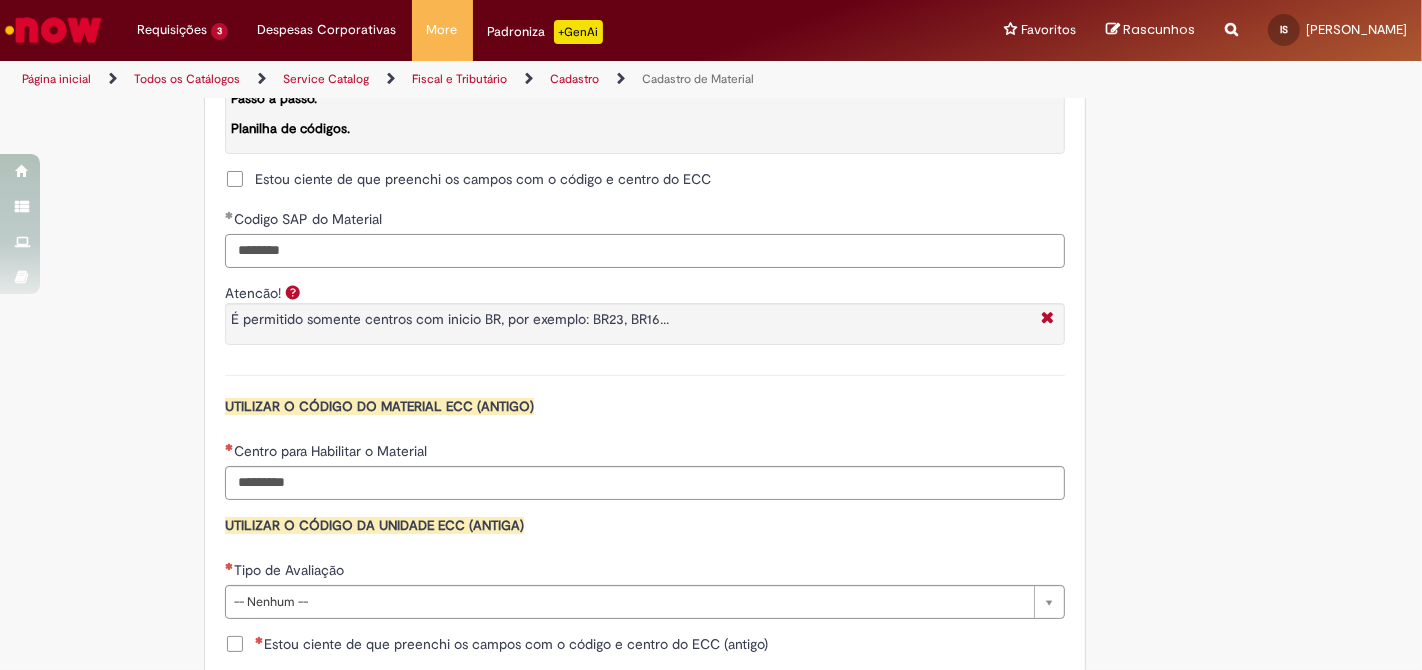 scroll, scrollTop: 1777, scrollLeft: 0, axis: vertical 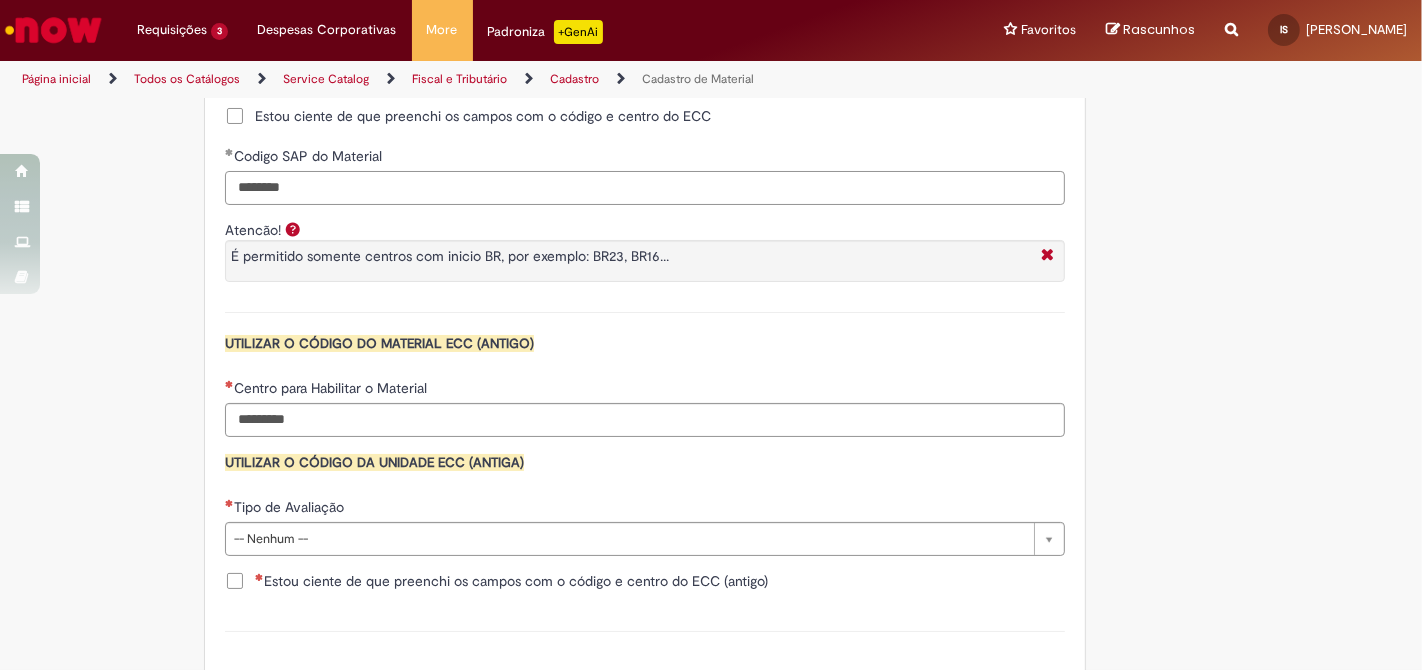 type on "********" 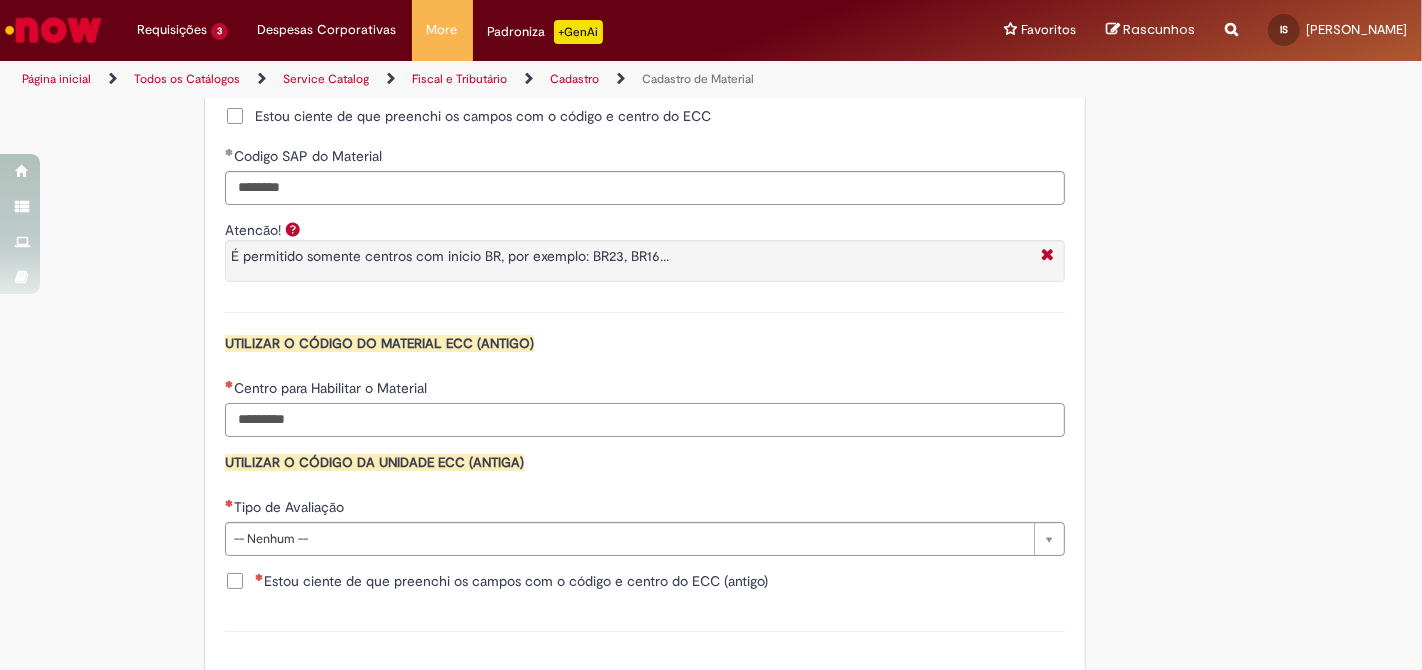 click on "Centro para Habilitar o Material" at bounding box center (645, 420) 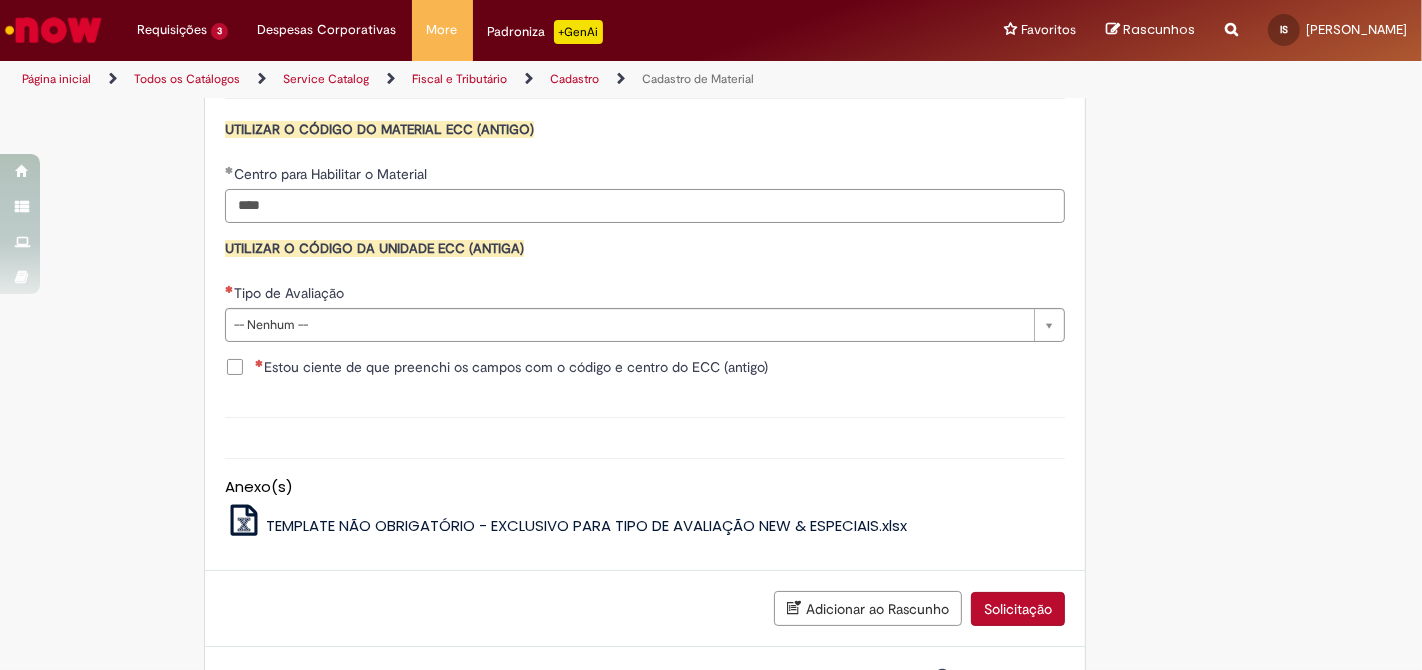 scroll, scrollTop: 2000, scrollLeft: 0, axis: vertical 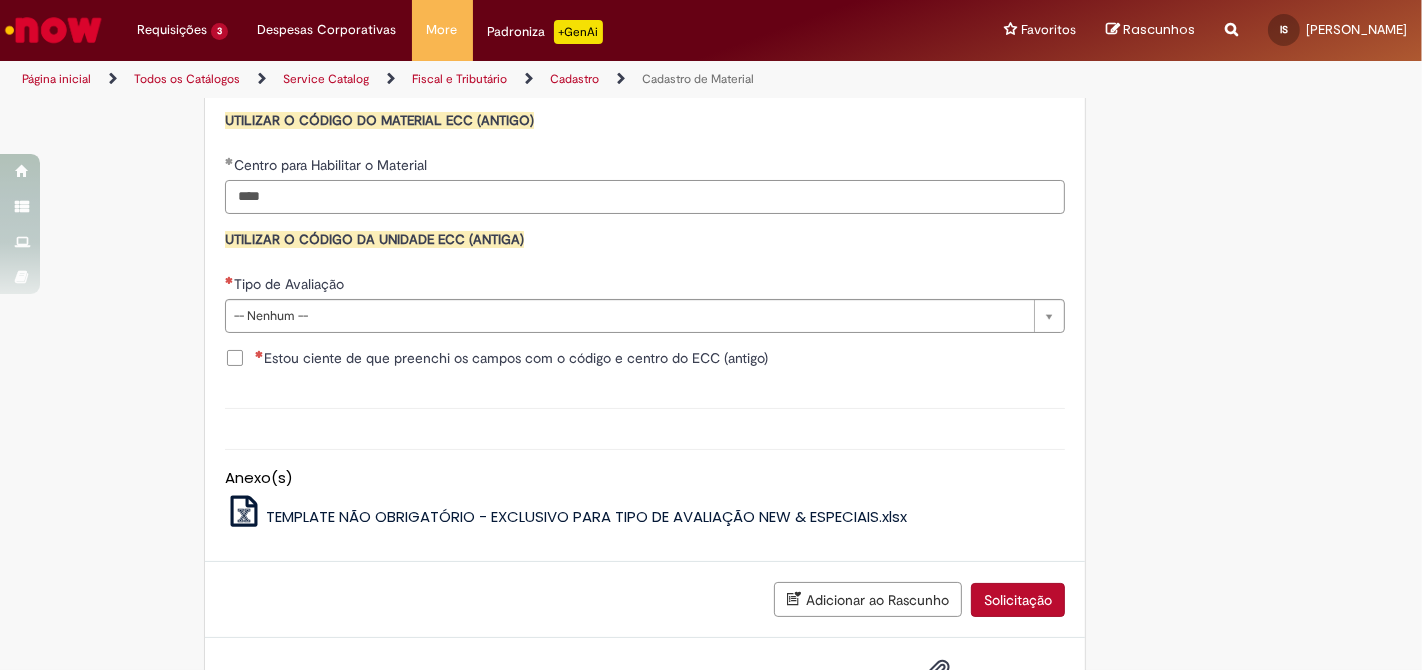 type on "****" 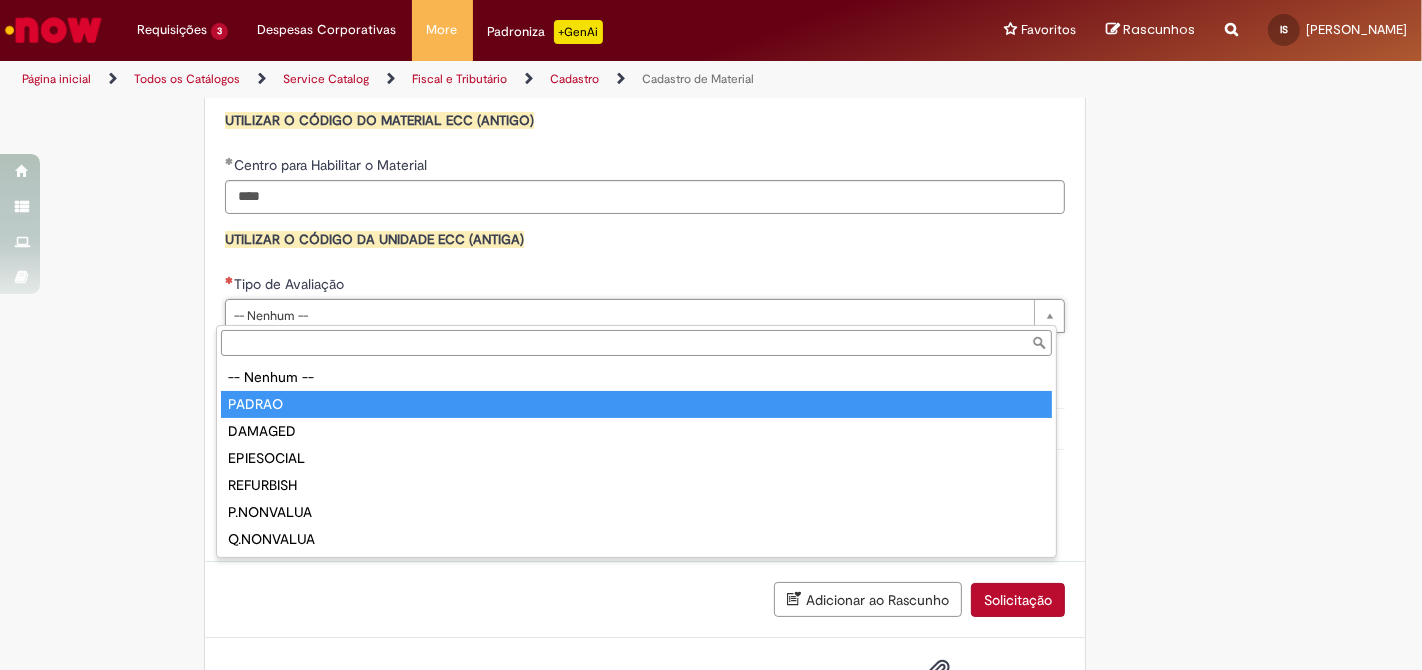 type on "******" 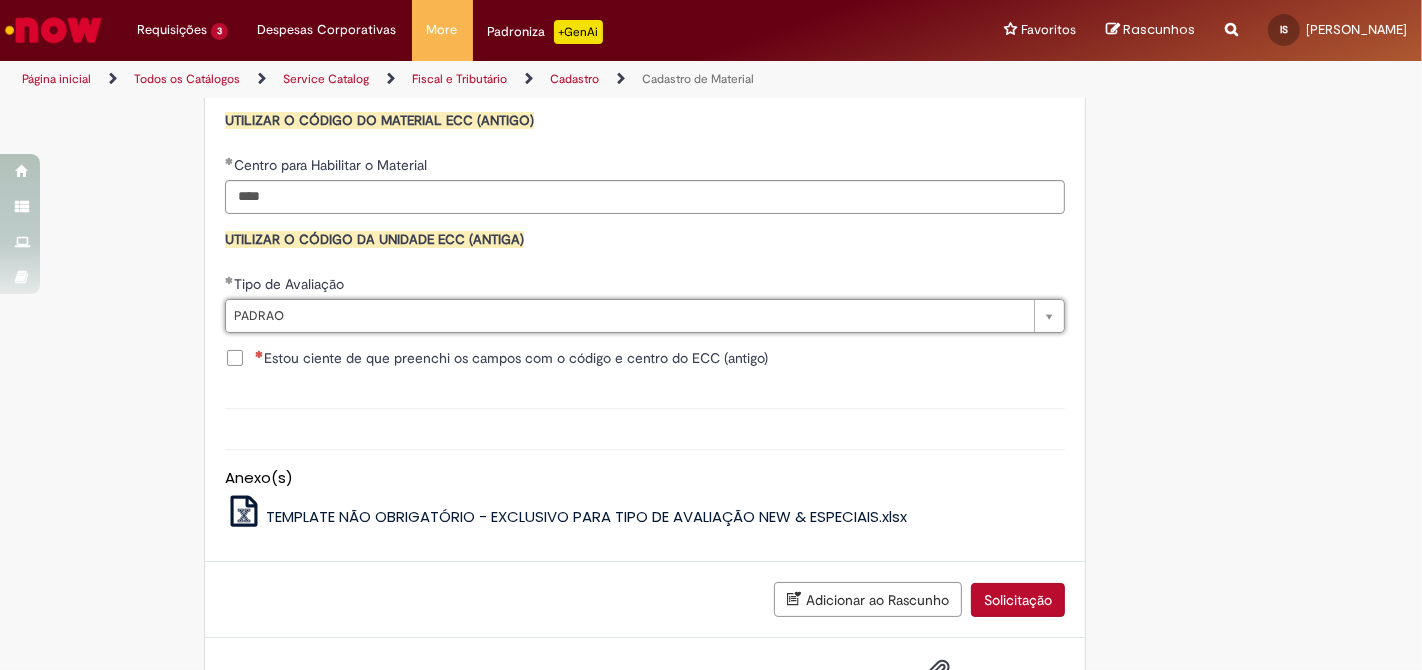 click on "Estou ciente de que preenchi os campos com o código e centro do ECC  (antigo)" at bounding box center [511, 358] 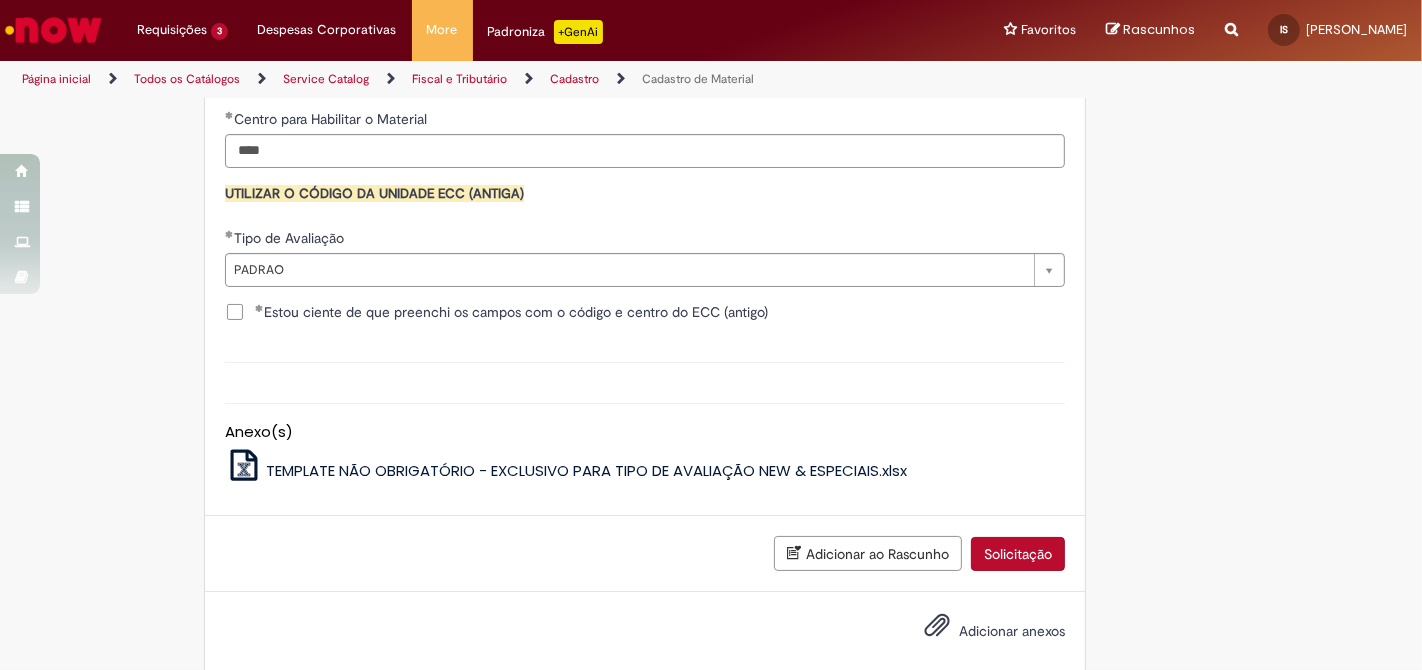 scroll, scrollTop: 2071, scrollLeft: 0, axis: vertical 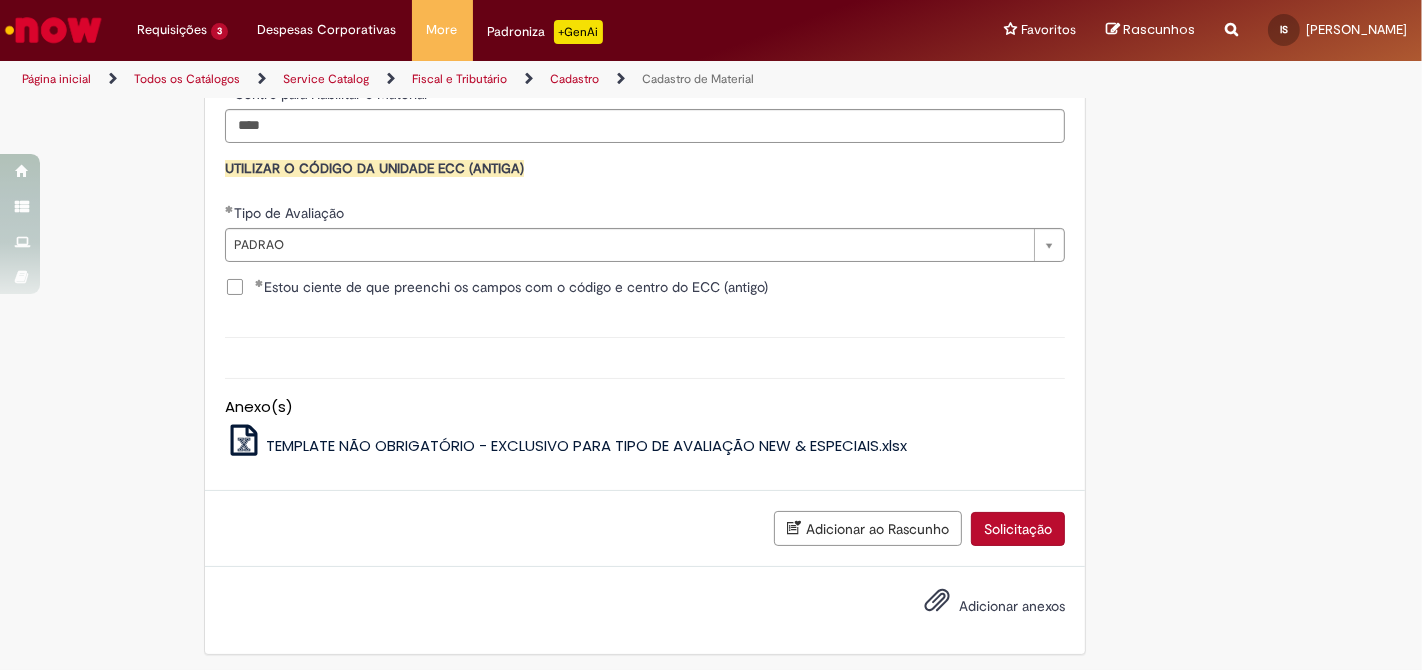 click on "Solicitação" at bounding box center [1018, 529] 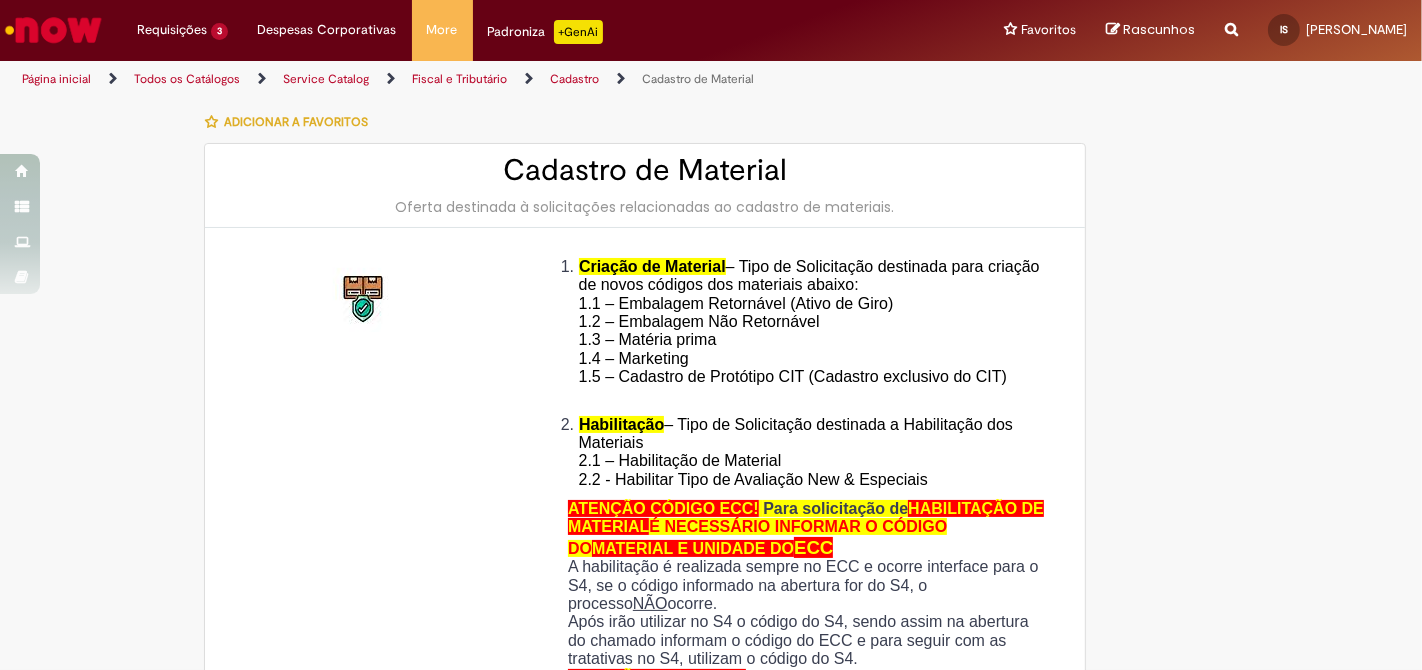 scroll, scrollTop: 0, scrollLeft: 0, axis: both 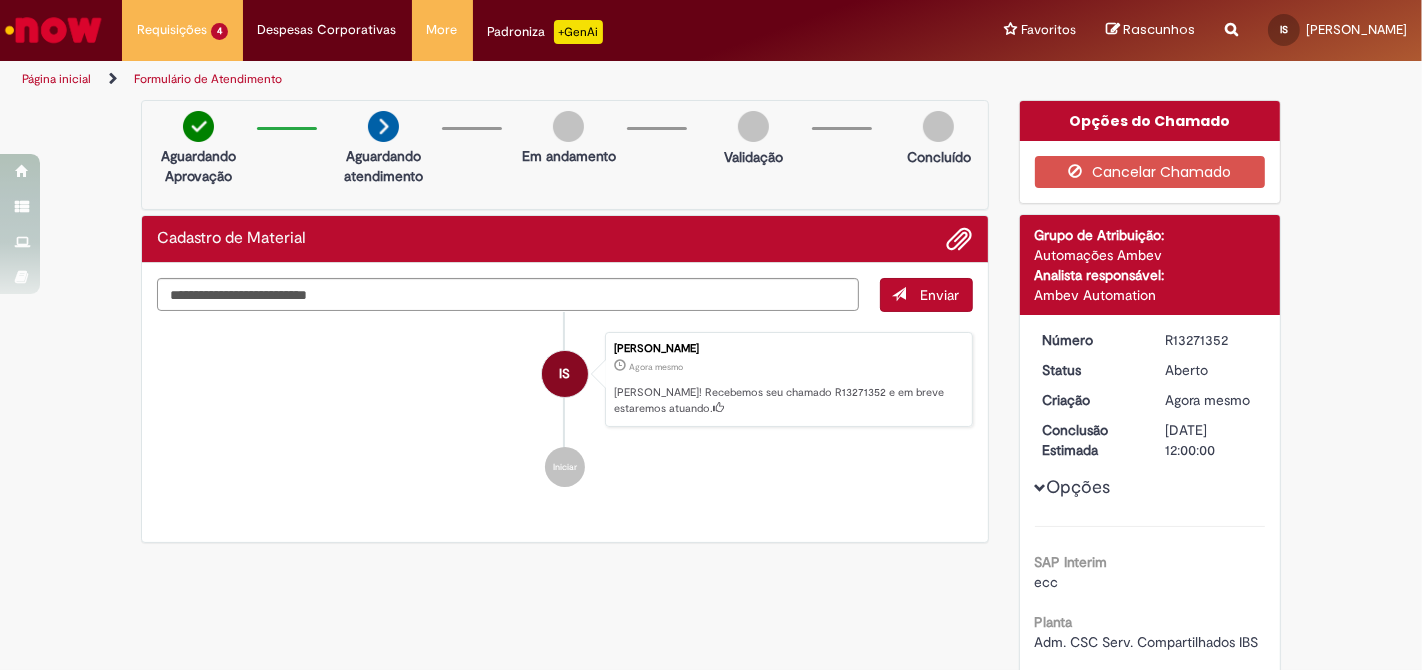 click on "Iniciar" at bounding box center [565, 467] 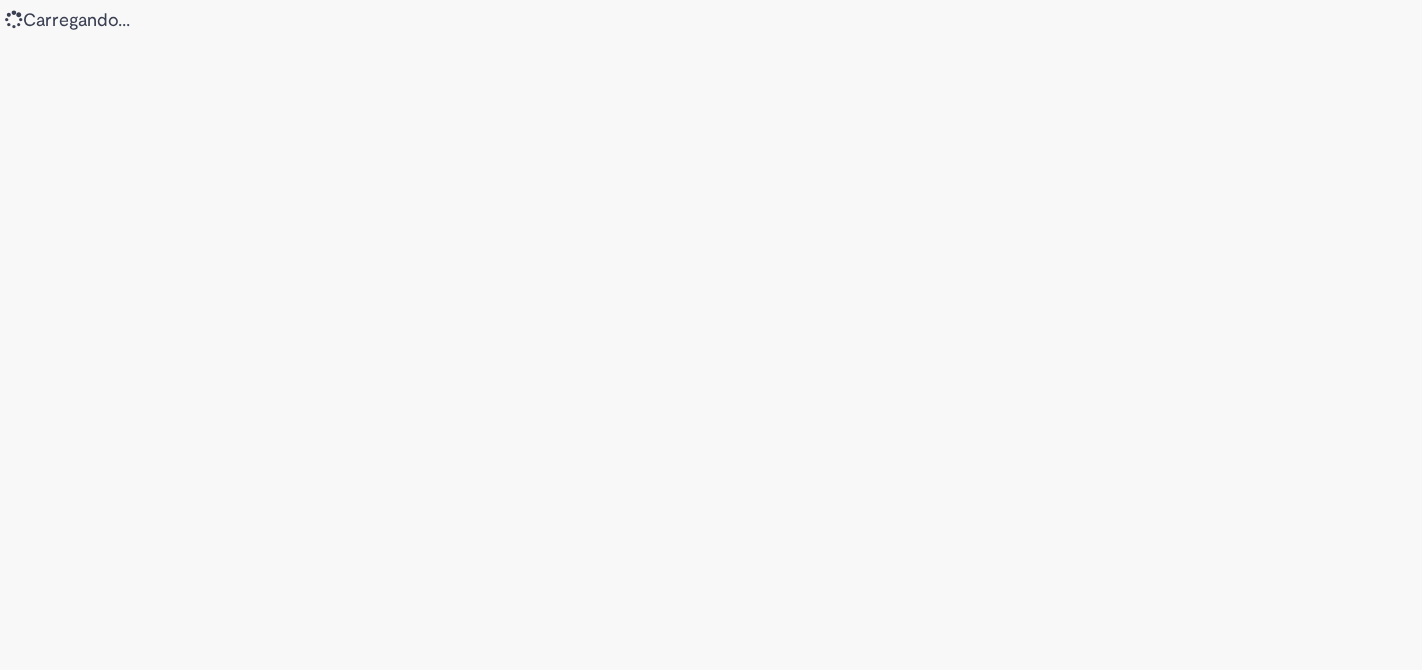 scroll, scrollTop: 0, scrollLeft: 0, axis: both 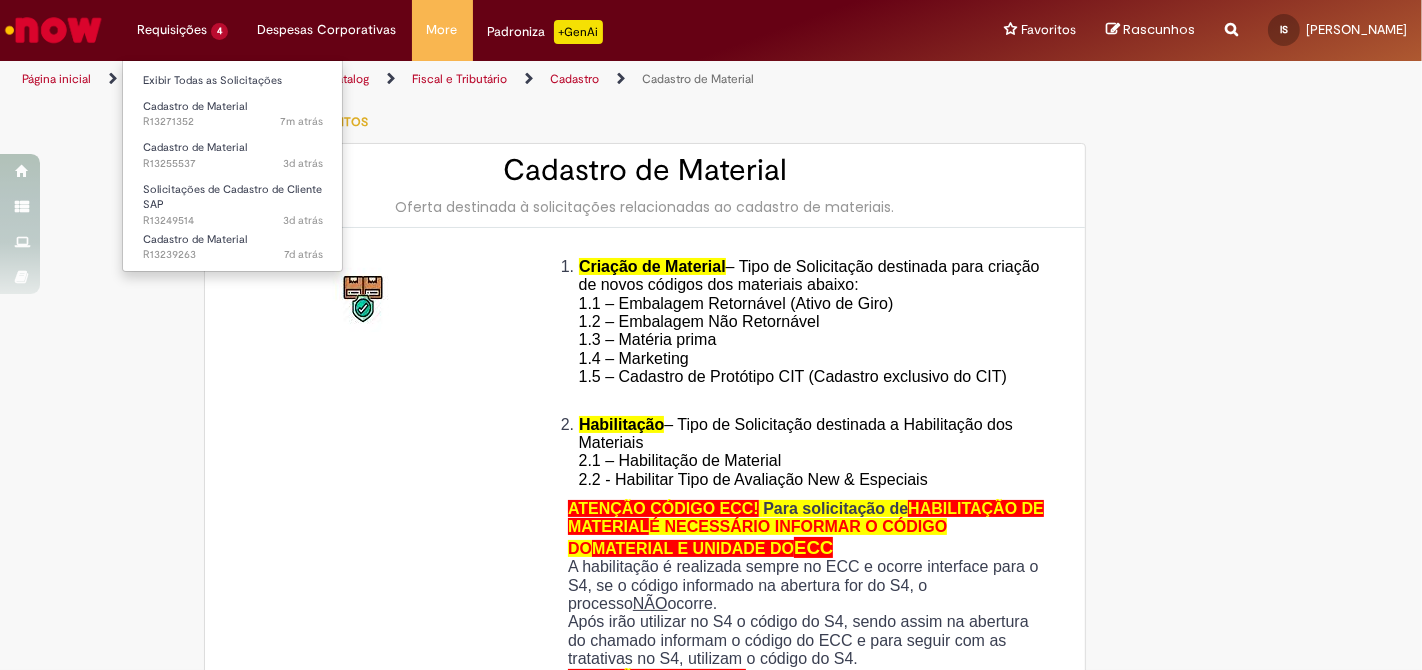 type on "**********" 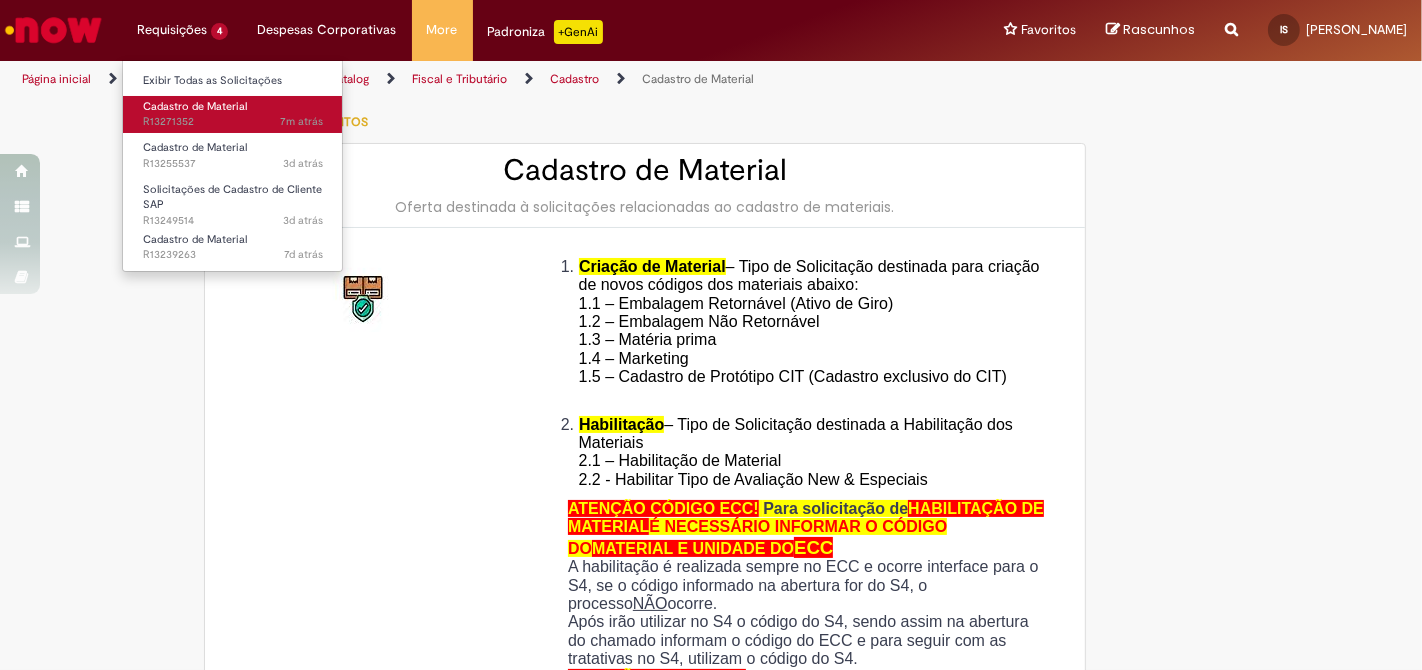type on "**********" 